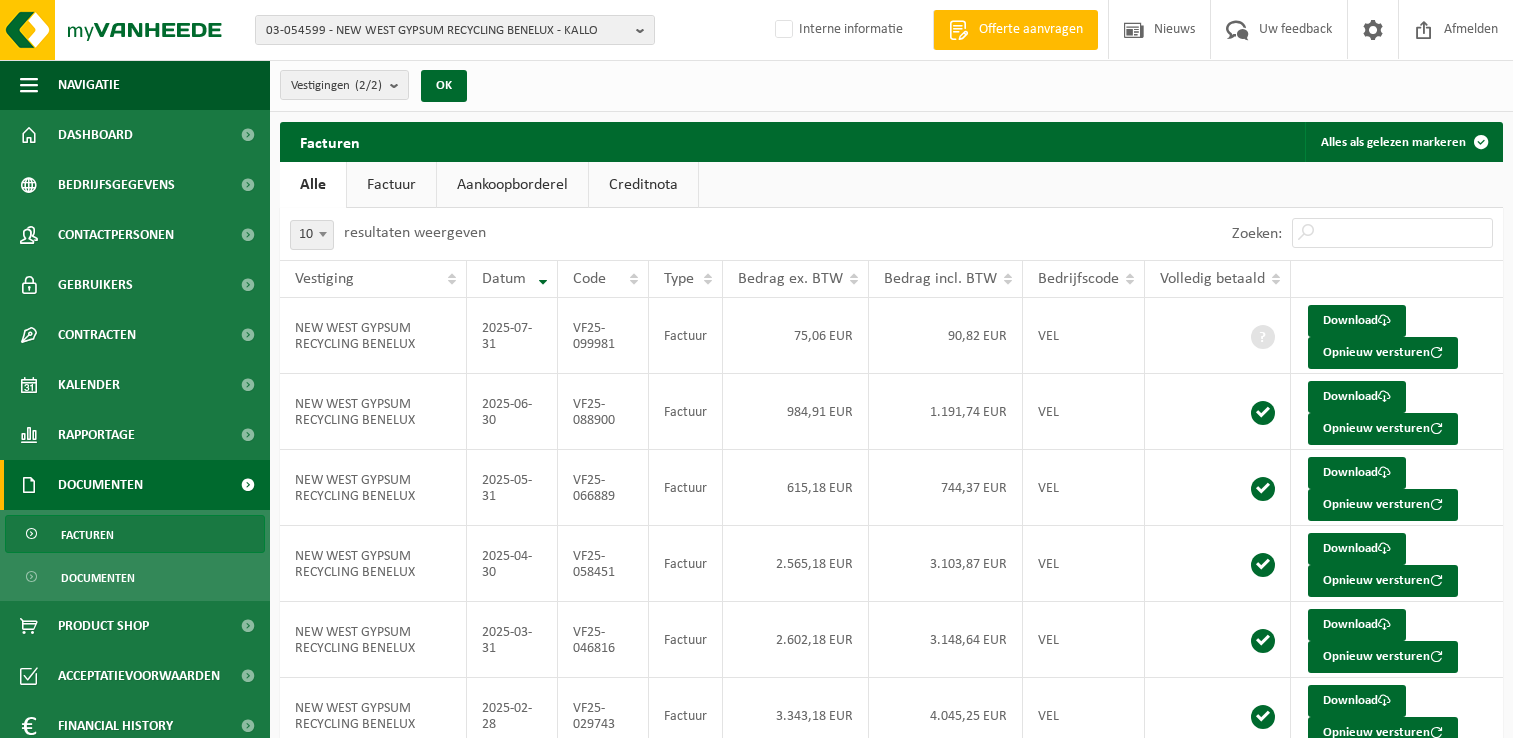 scroll, scrollTop: 0, scrollLeft: 0, axis: both 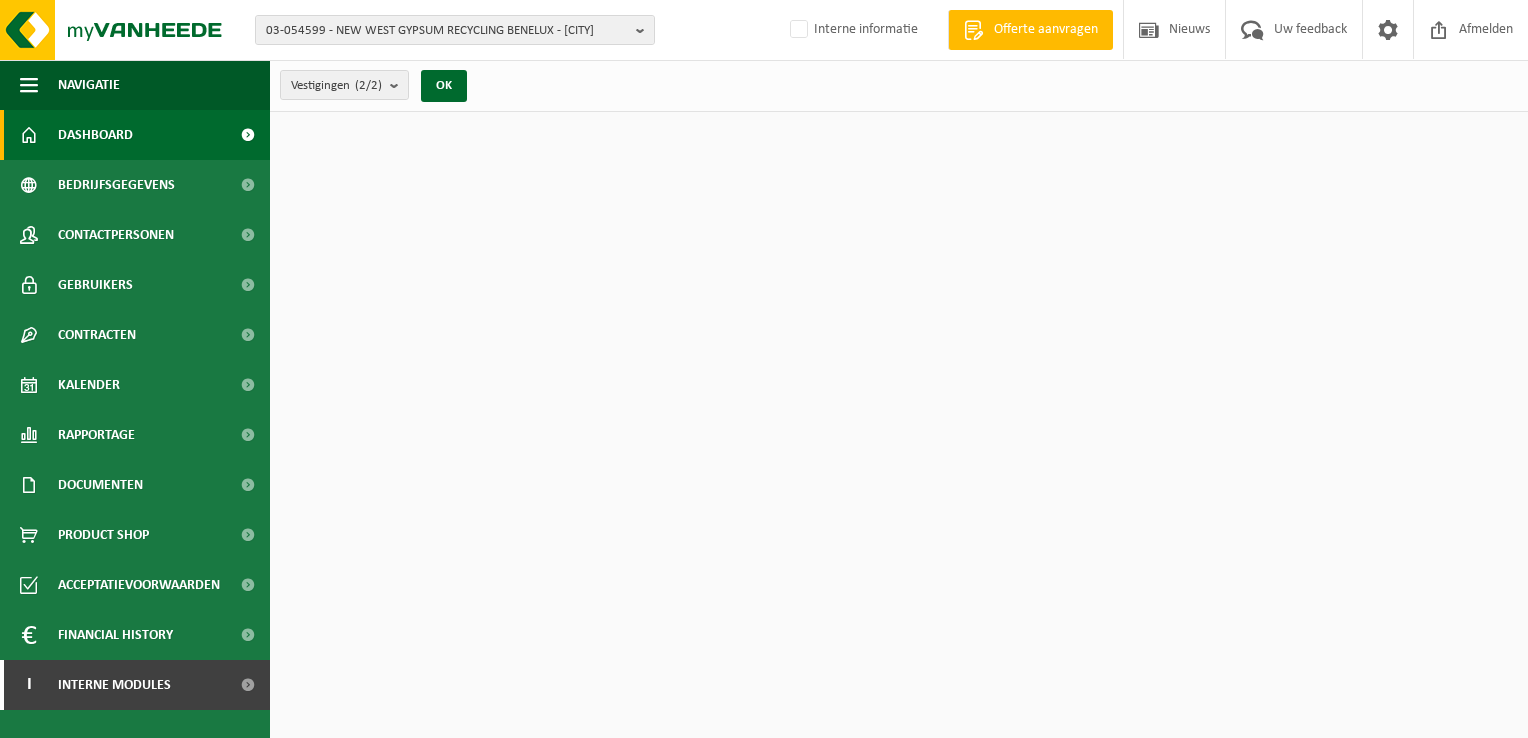click on "03-054599 - NEW WEST GYPSUM RECYCLING BENELUX - [CITY] 03-054599 - NEW WEST GYPSUM RECYCLING BENELUX - [CITY] 10-940498 - NEW WEST GYPSUM RECYCLING - [LAST_NAME] - [CITY] Interne informatie Welkom [NAME] [LAST_NAME] Offerte aanvragen Nieuws Uw feedback Afmelden" at bounding box center [764, 30] 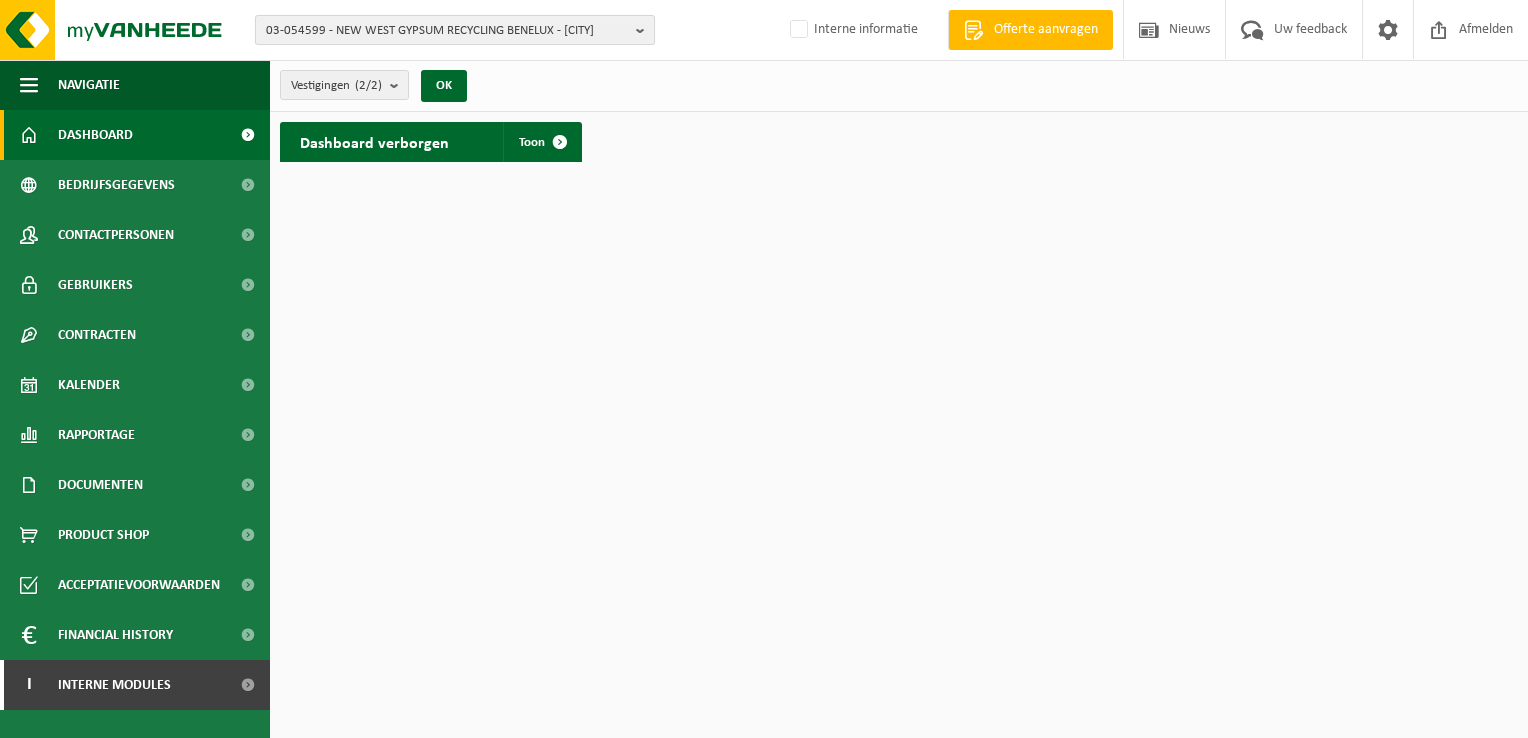 click on "03-054599 - NEW WEST GYPSUM RECYCLING BENELUX - KALLO" at bounding box center (447, 31) 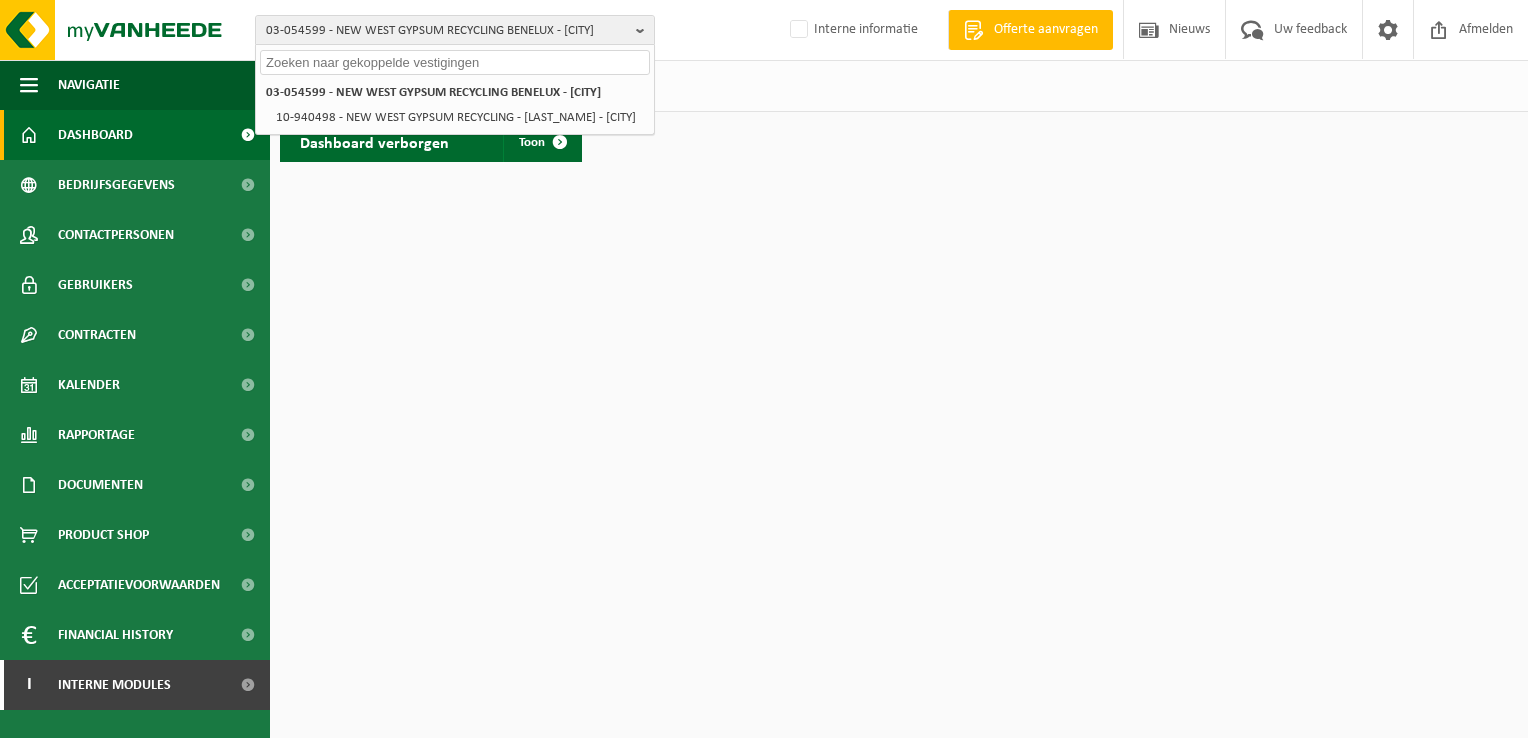 click at bounding box center [455, 62] 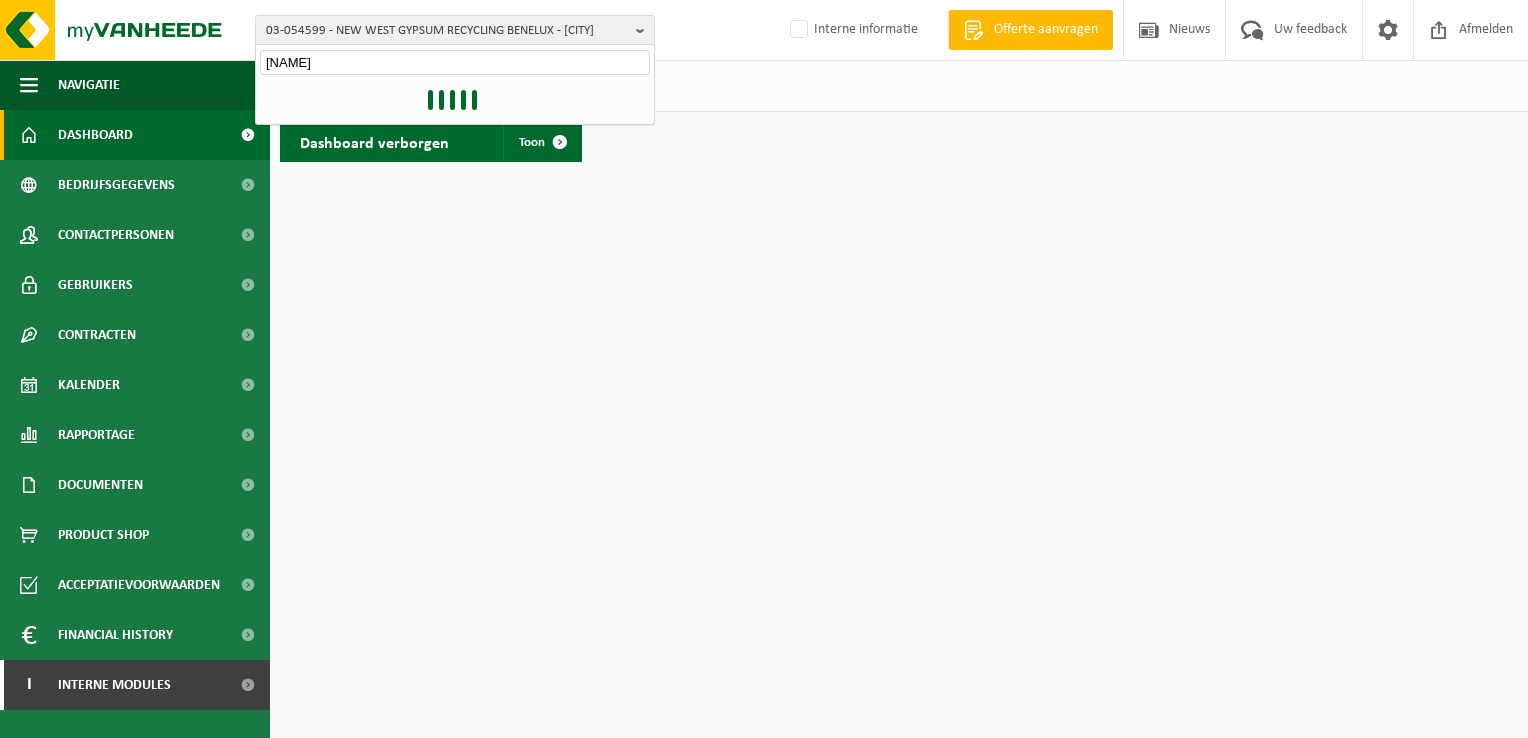 type on "maryan" 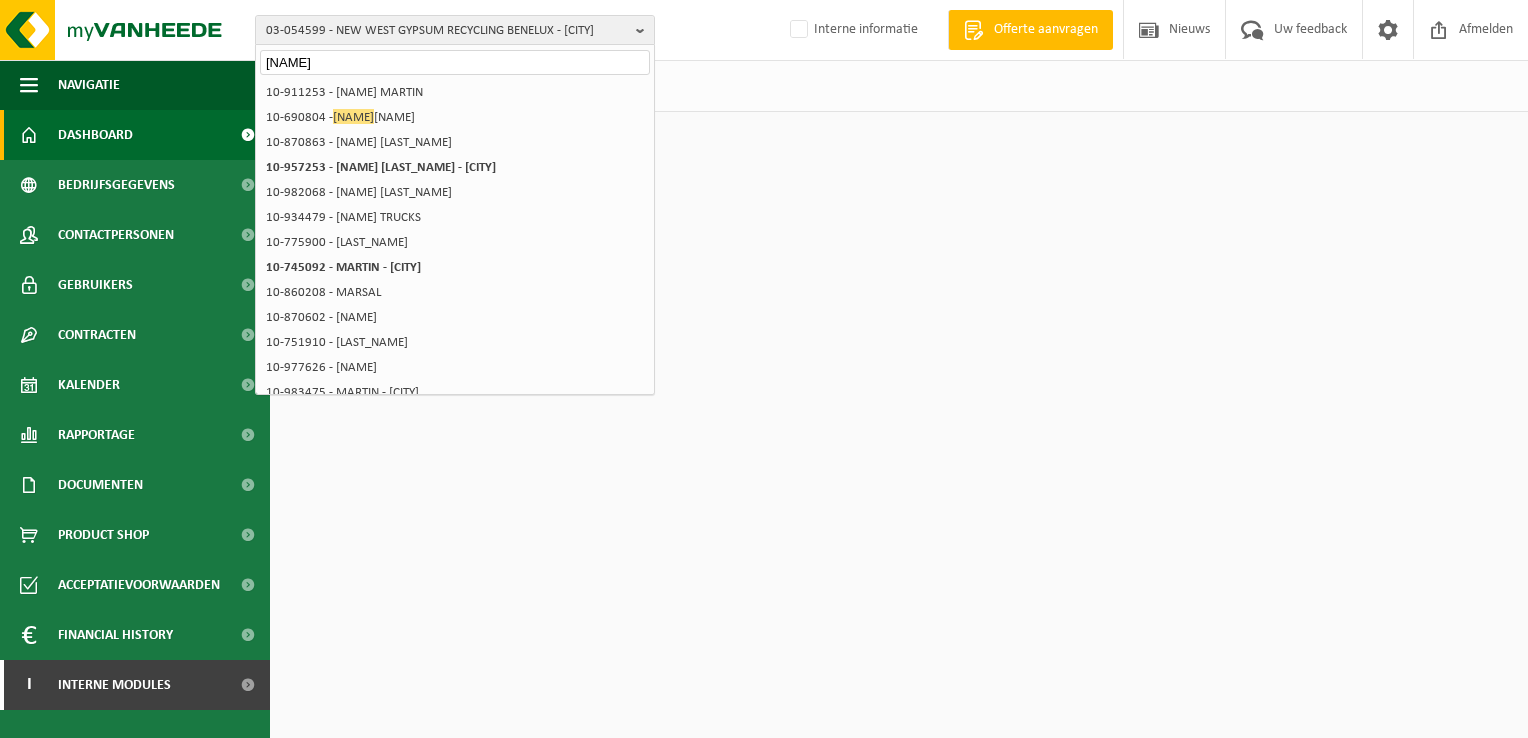 click on "maryan" at bounding box center [455, 62] 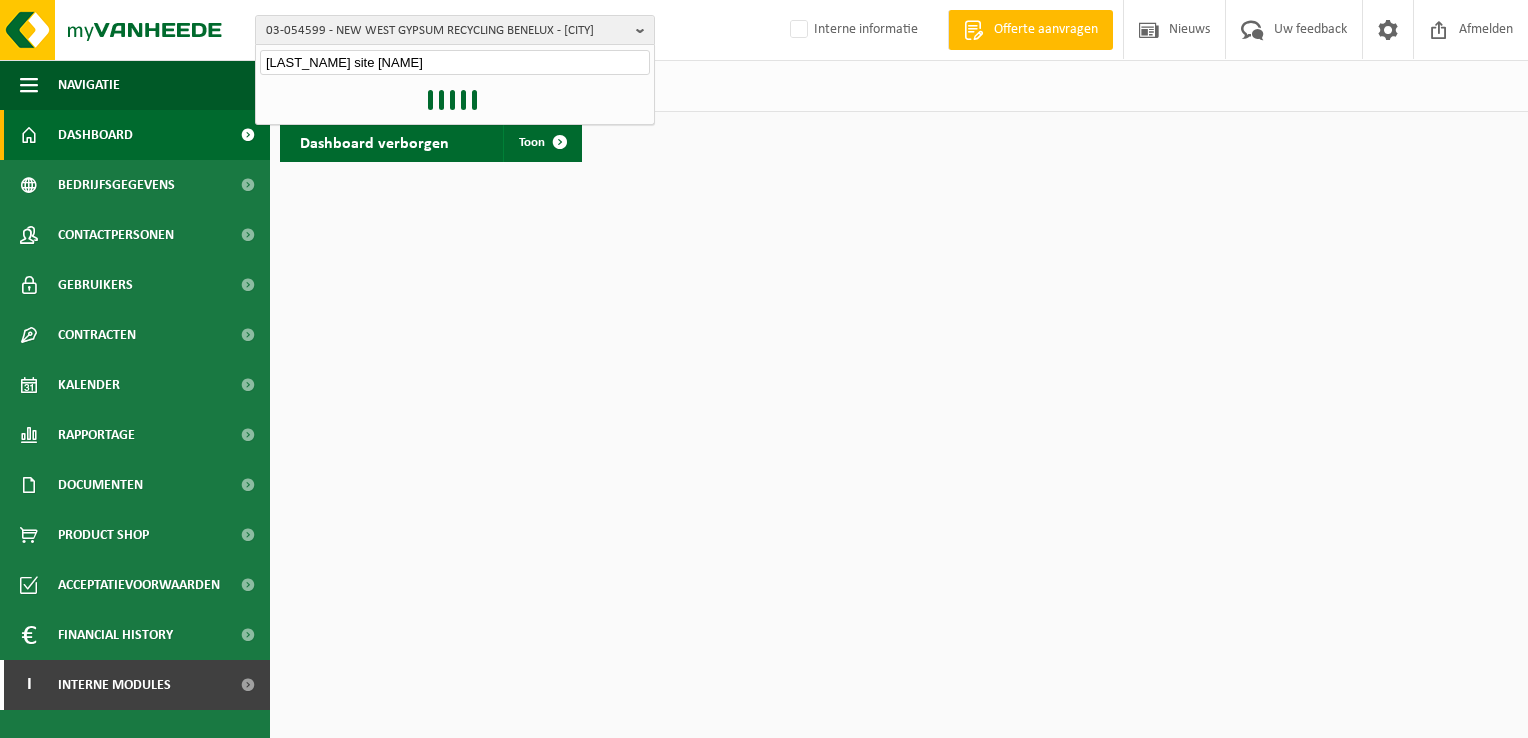 type on "vanheede site billy" 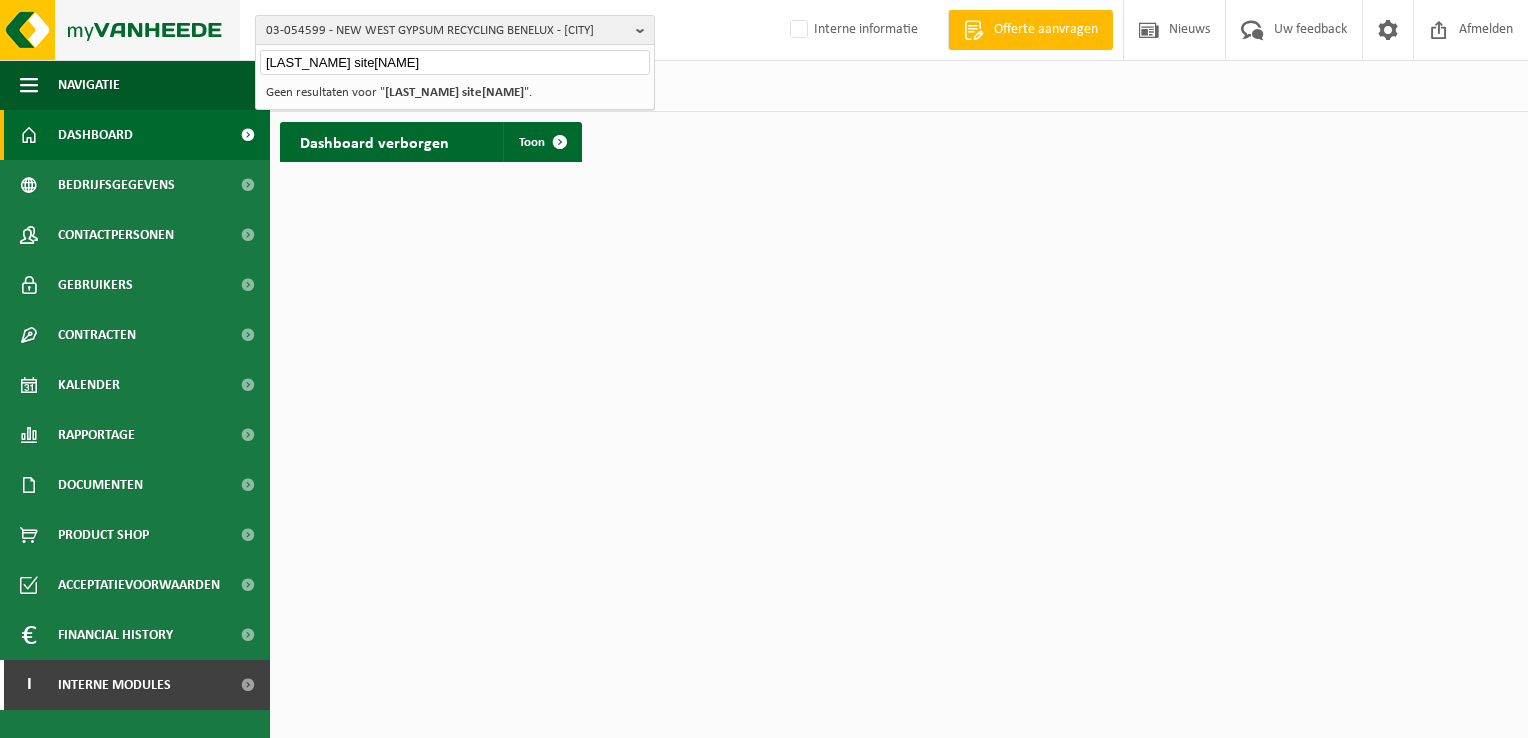 drag, startPoint x: 329, startPoint y: 61, endPoint x: 213, endPoint y: 47, distance: 116.841774 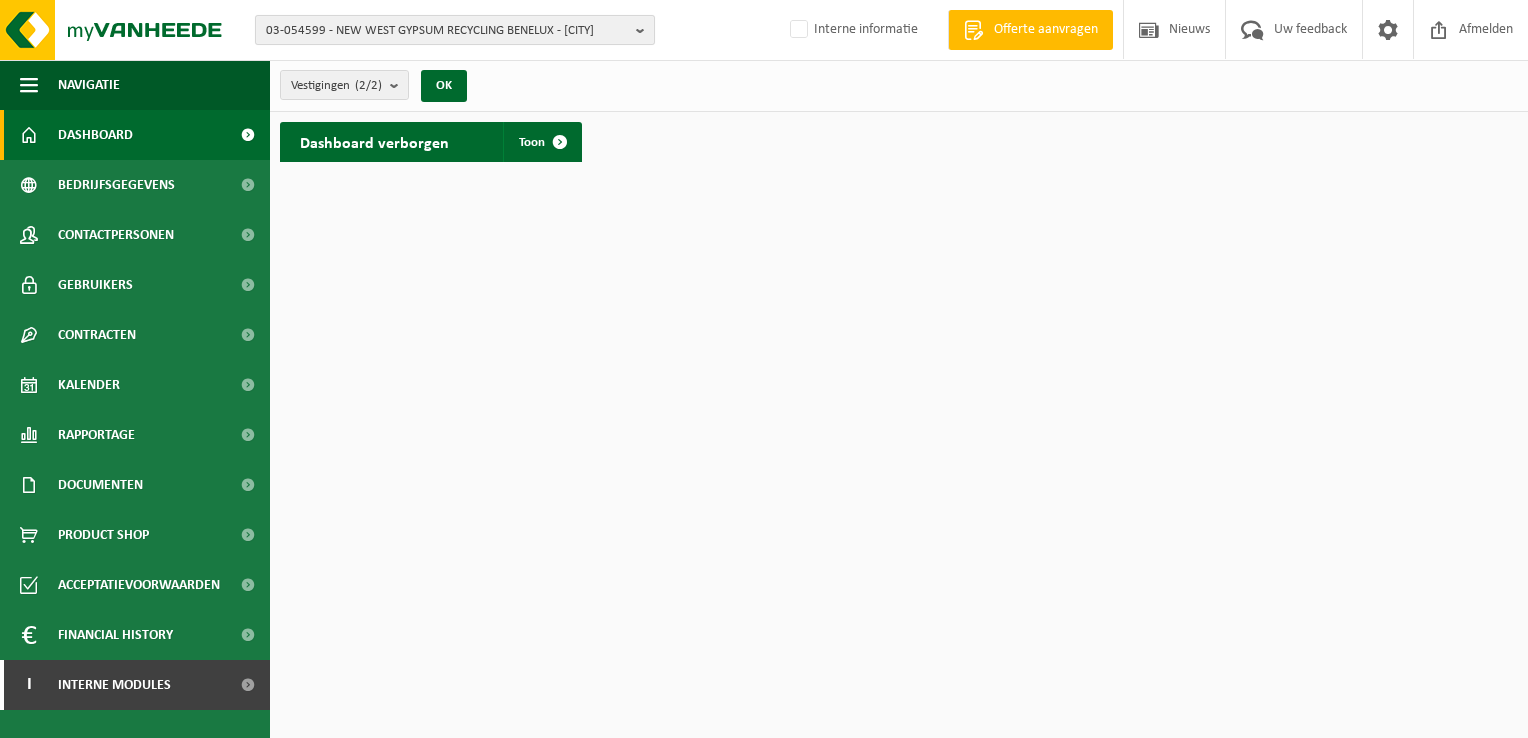 click on "03-054599 - NEW WEST GYPSUM RECYCLING BENELUX - KALLO" at bounding box center (447, 31) 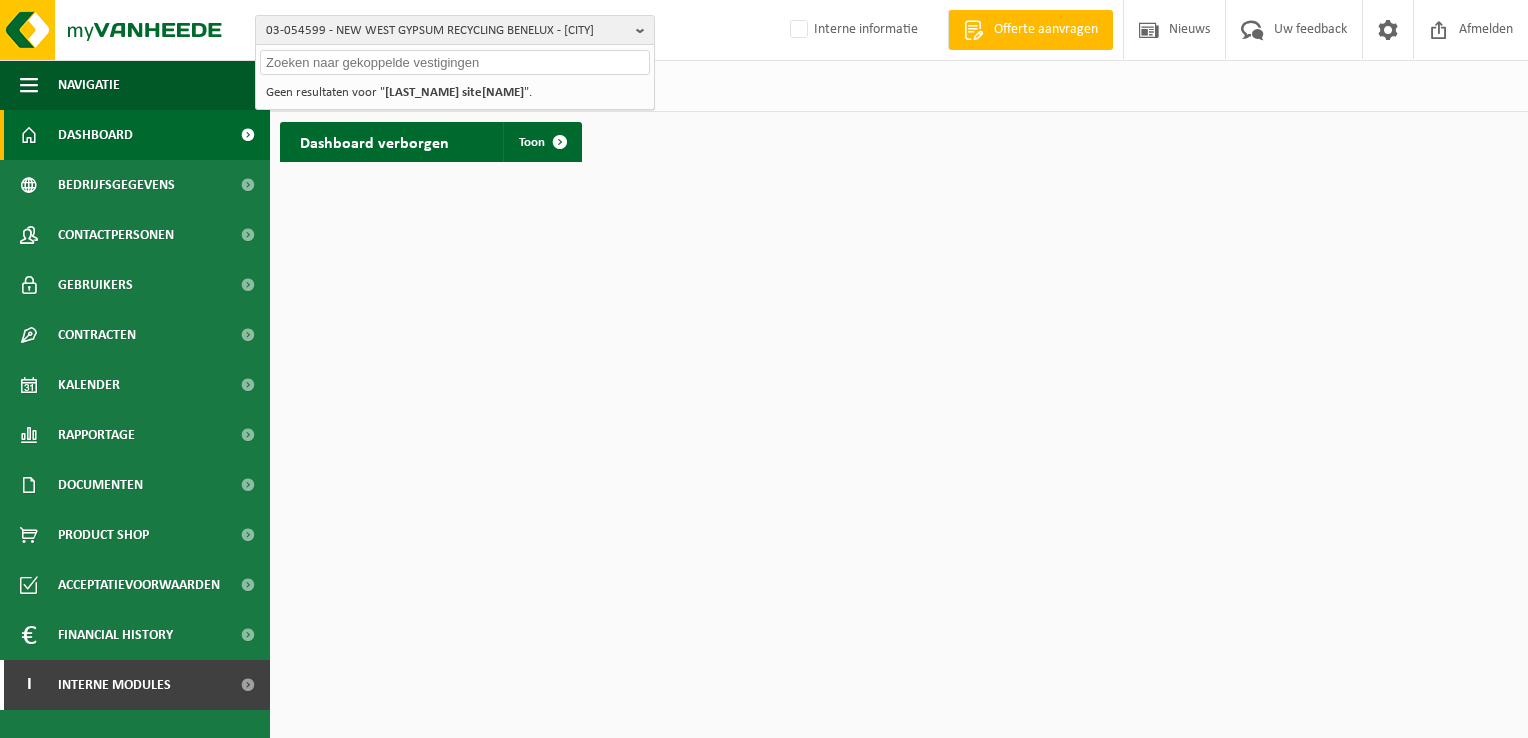 click at bounding box center (455, 62) 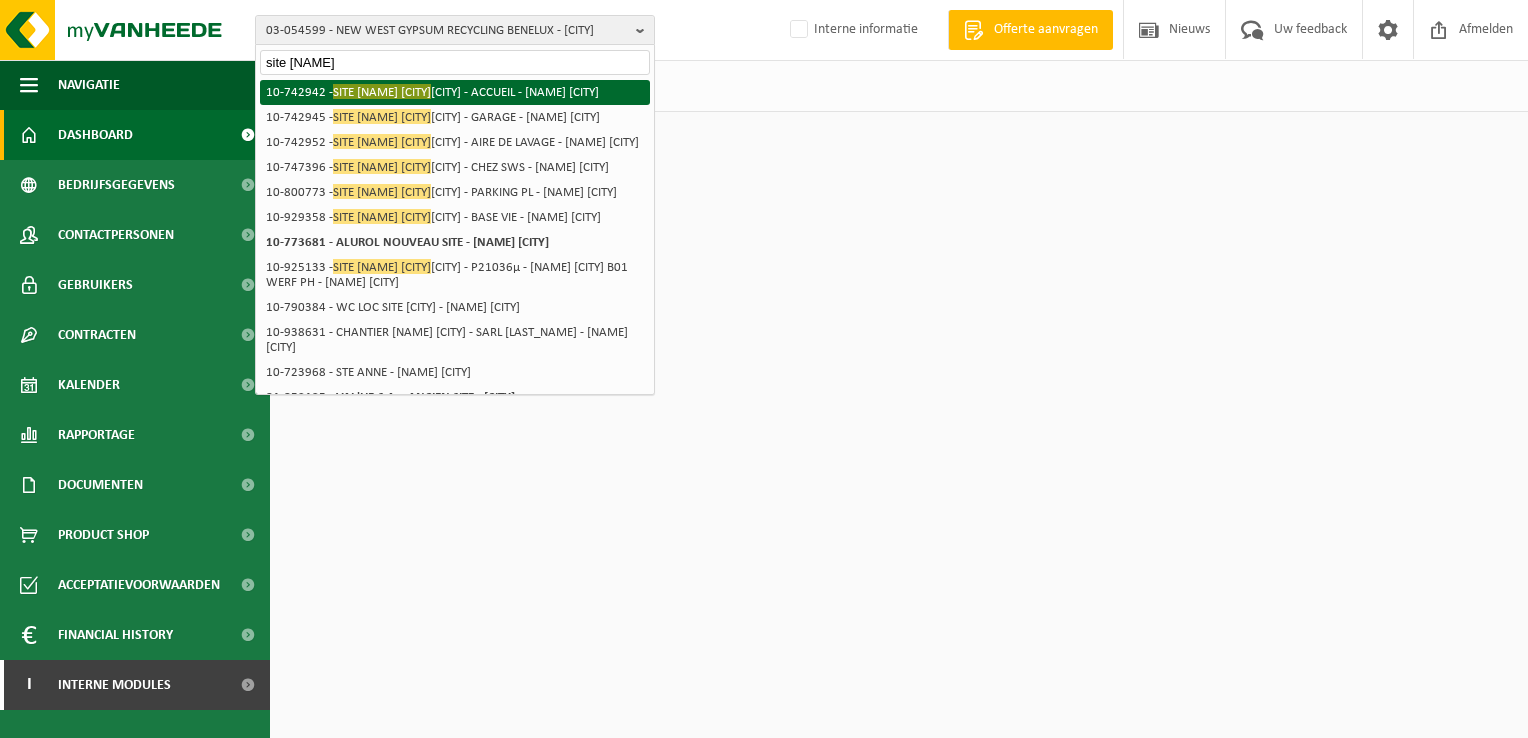 type on "site billy" 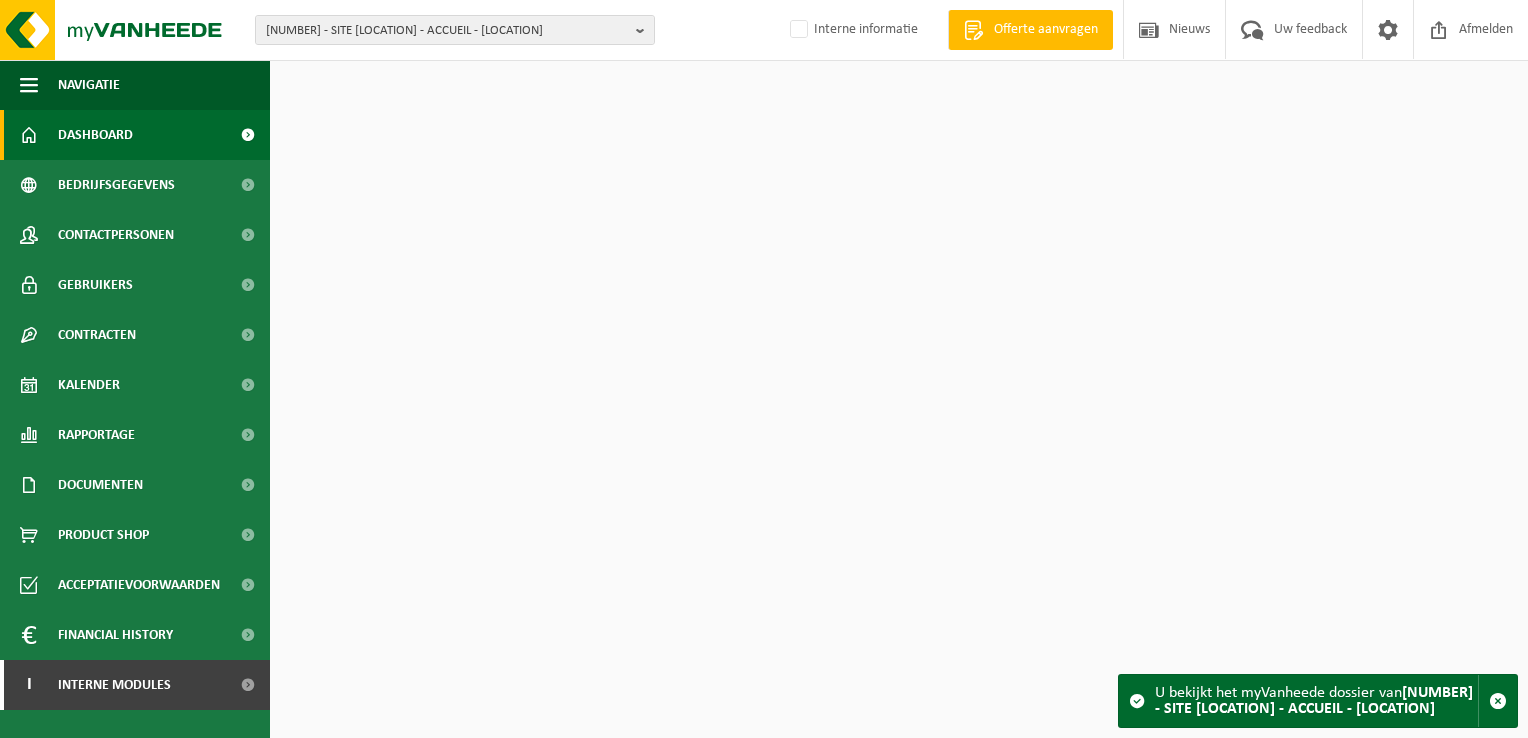 scroll, scrollTop: 0, scrollLeft: 0, axis: both 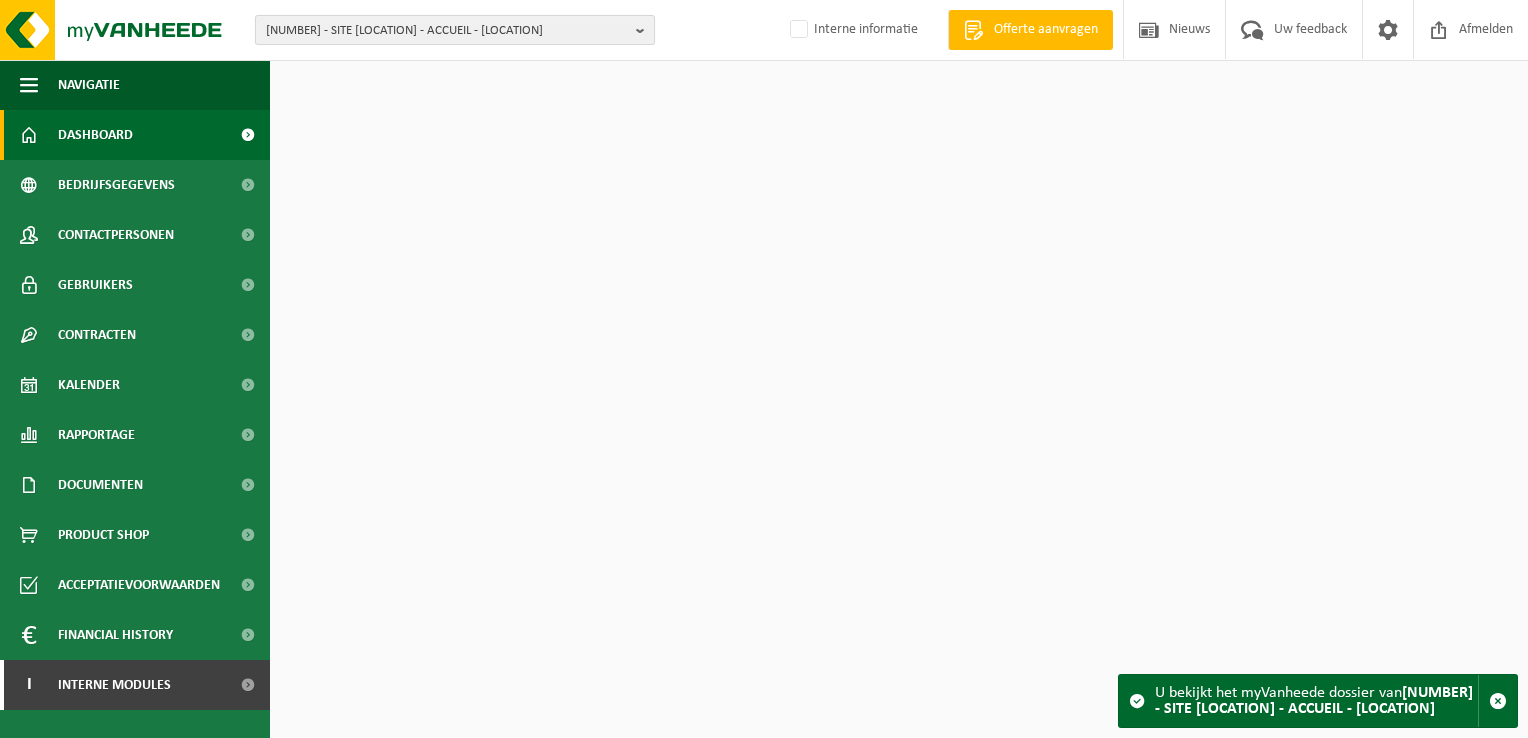 click on "[NUMBER] - SITE [CITY] - ACCUEIL - [CITY]" at bounding box center [447, 31] 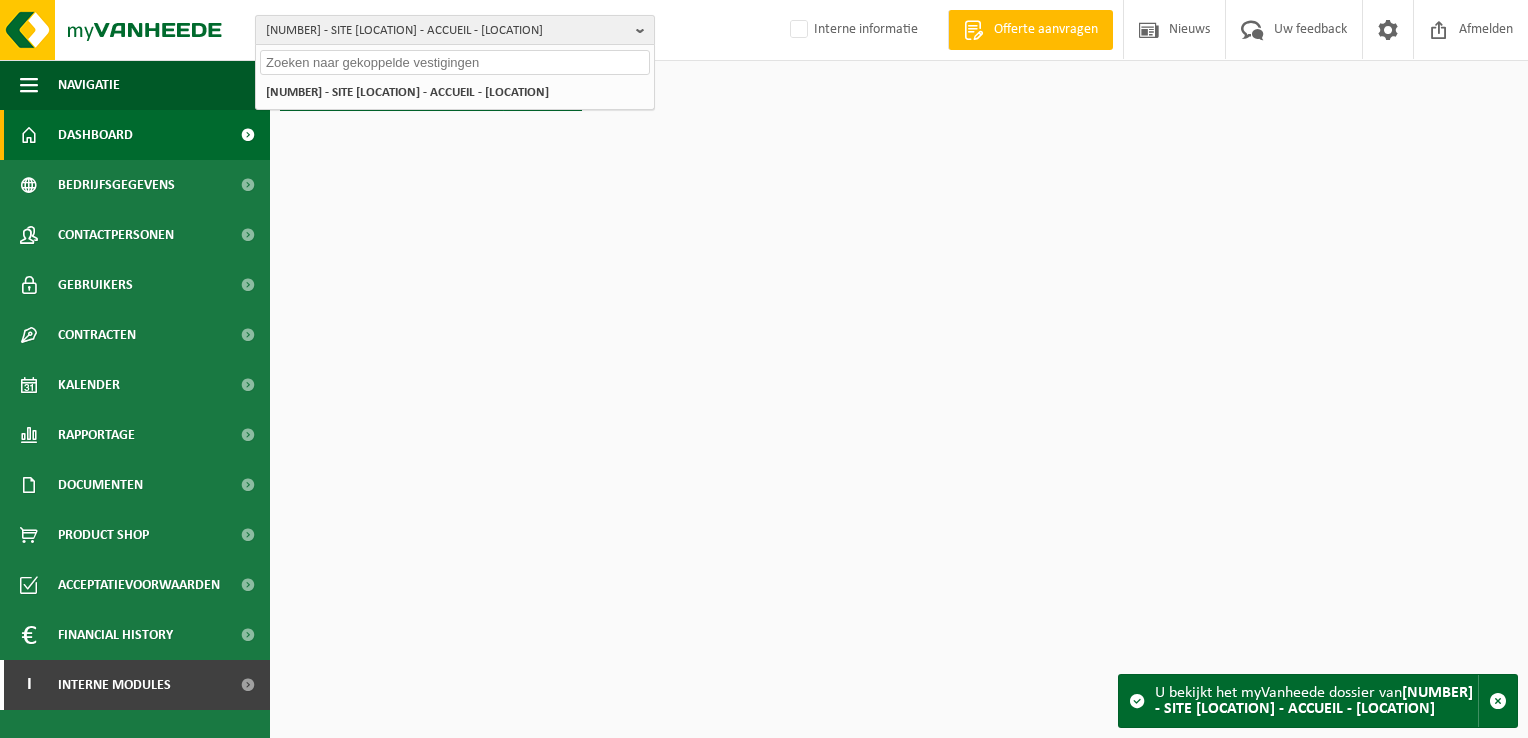 click on "10-742942 - SITE BILLY BERCLAU - ACCUEIL - BILLY BERCLAU" at bounding box center [447, 31] 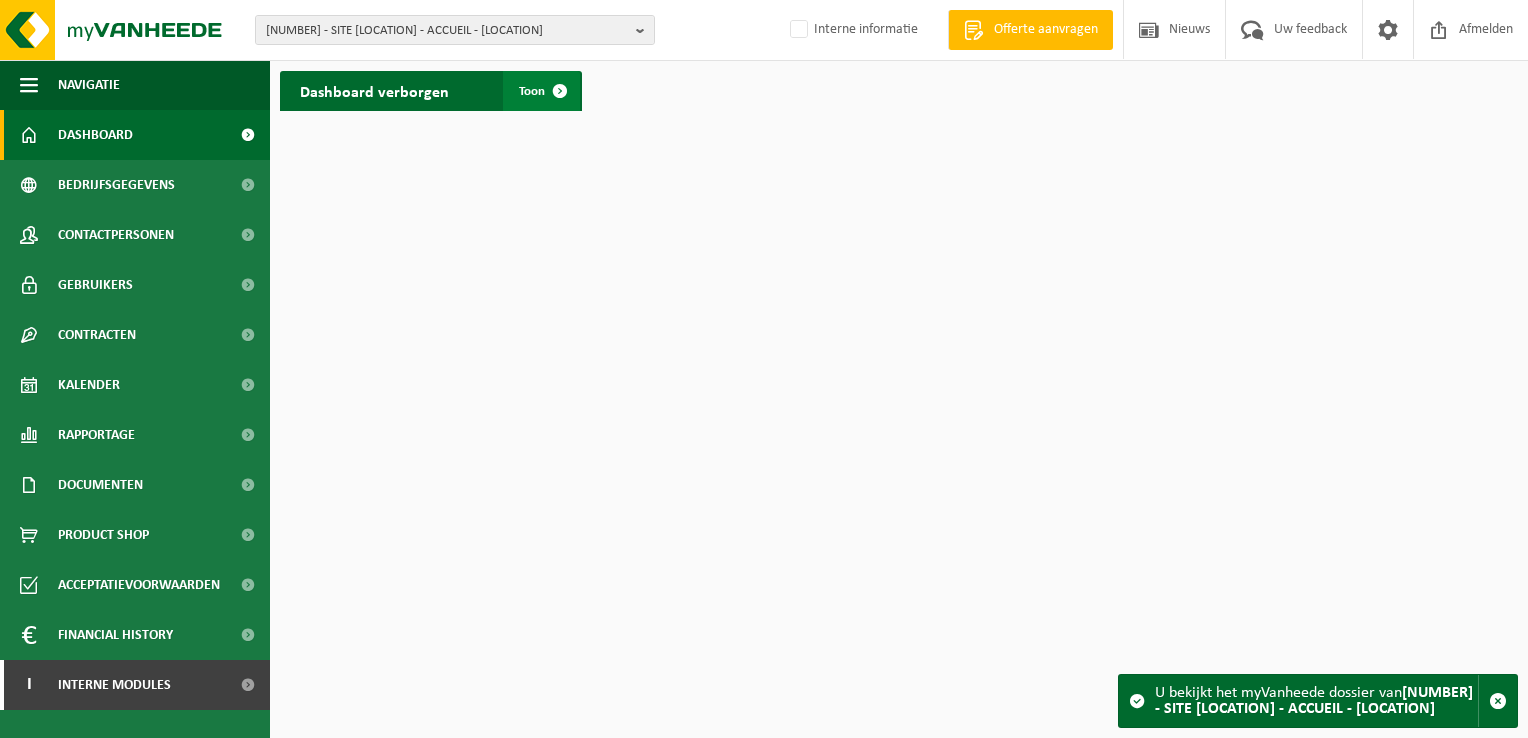 click on "Toon" at bounding box center [532, 91] 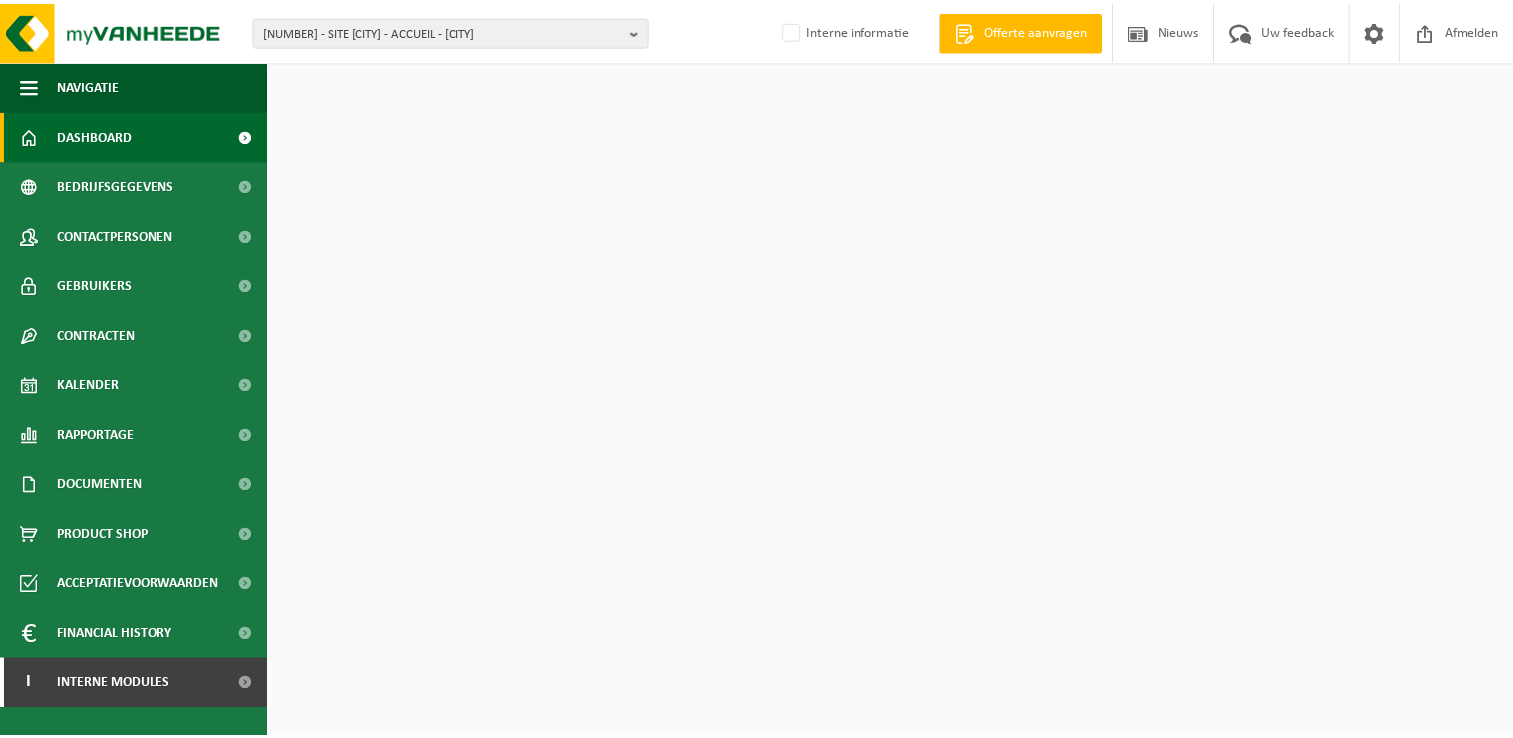 scroll, scrollTop: 0, scrollLeft: 0, axis: both 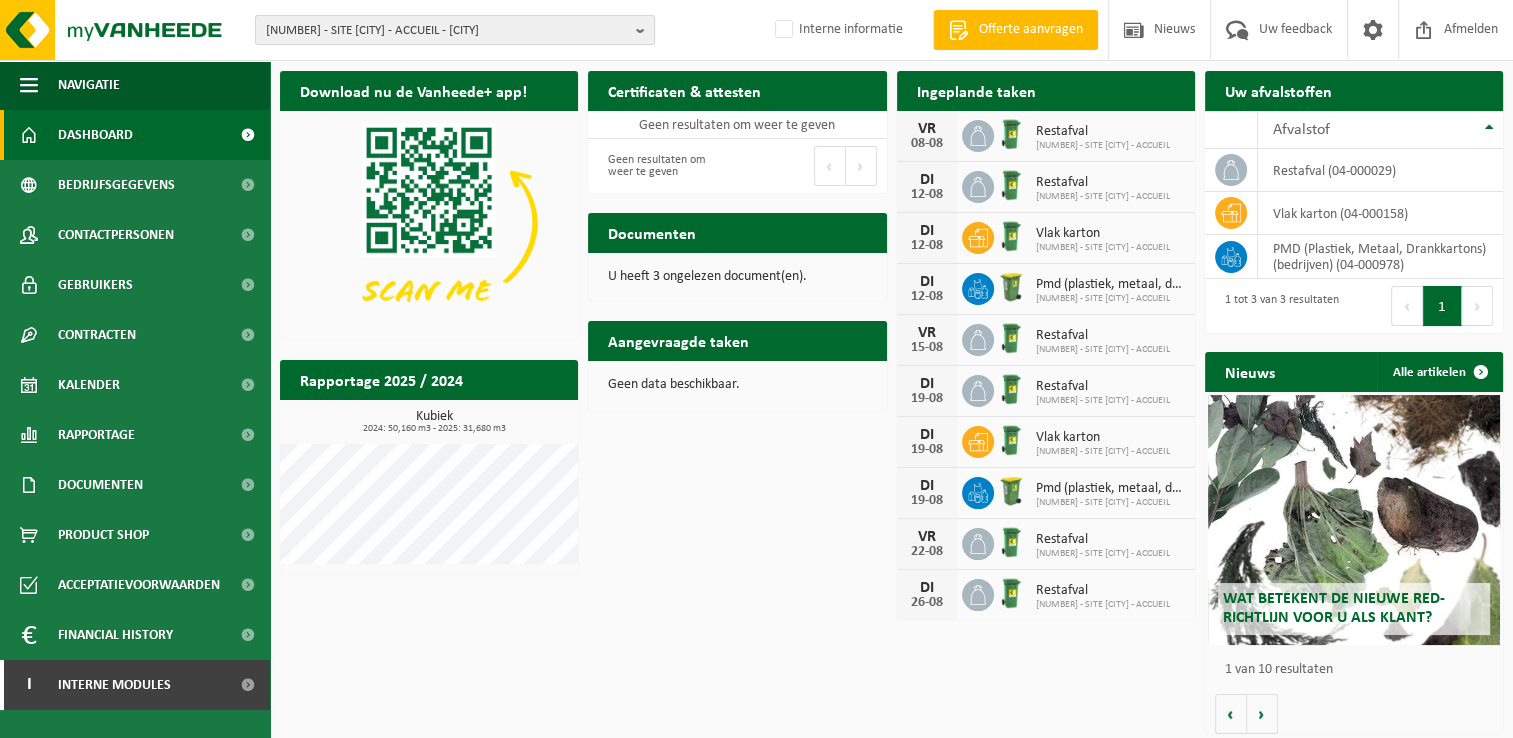 click on "10-742942 - SITE BILLY BERCLAU - ACCUEIL - BILLY BERCLAU" at bounding box center (447, 31) 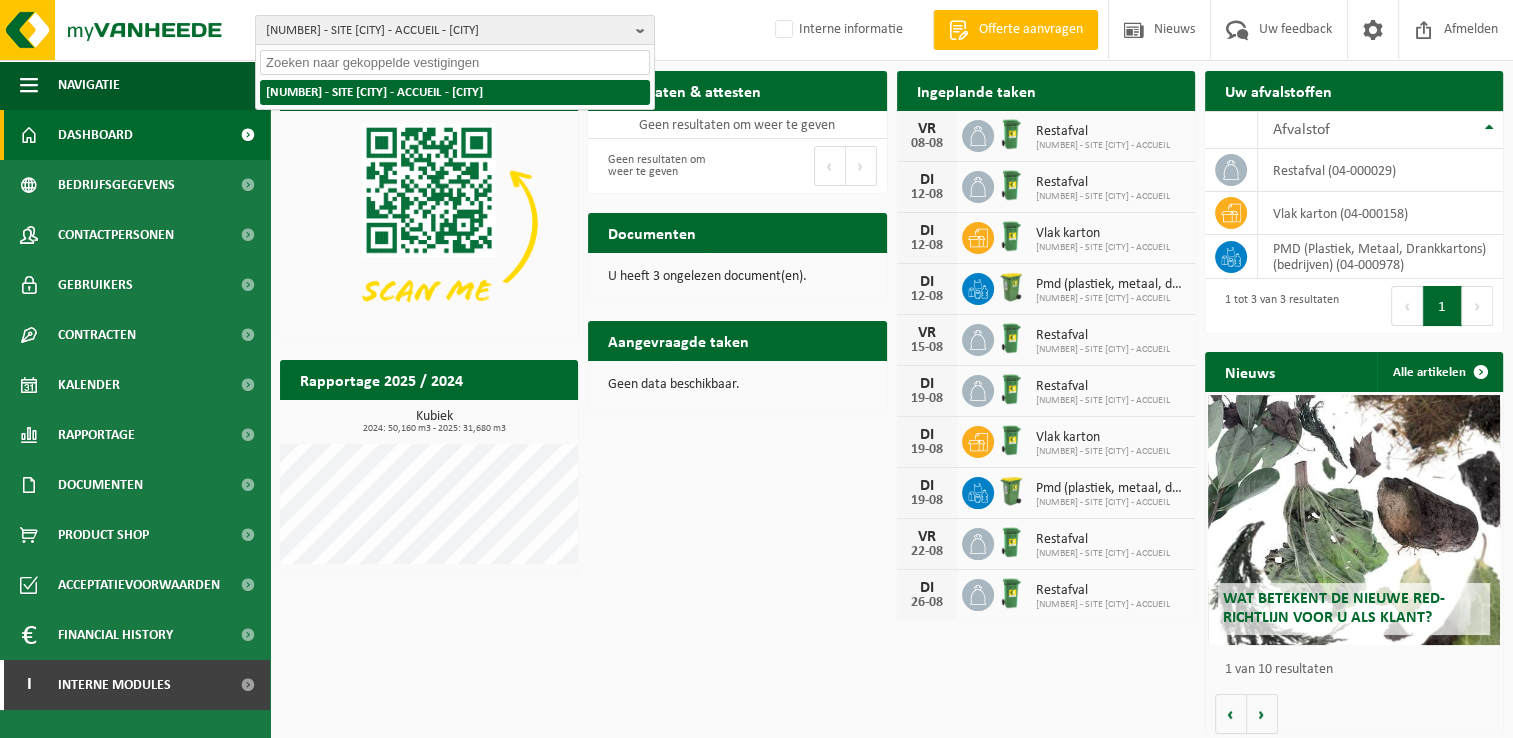 click on "10-742942 - SITE BILLY BERCLAU - ACCUEIL - BILLY BERCLAU" at bounding box center [455, 92] 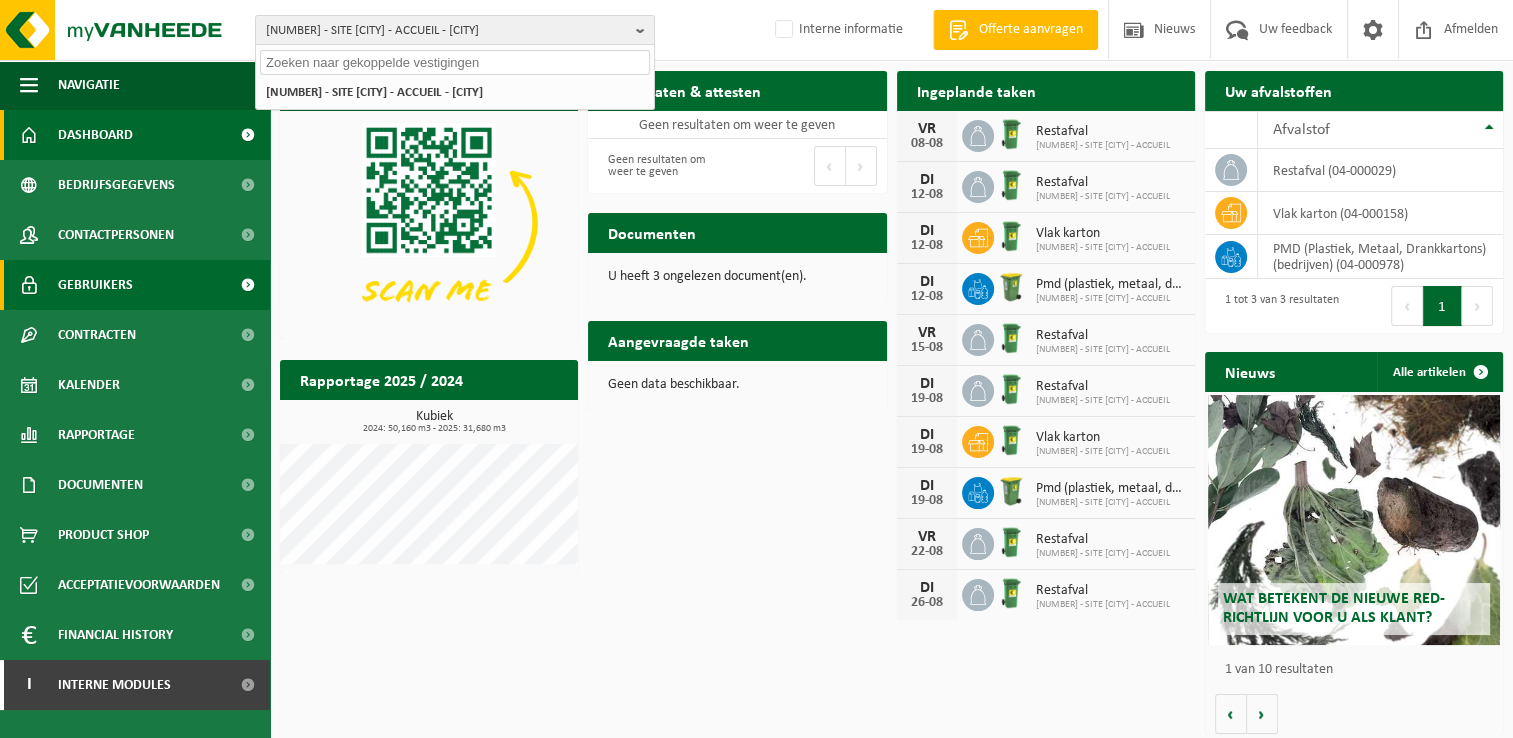 click on "Gebruikers" at bounding box center (95, 285) 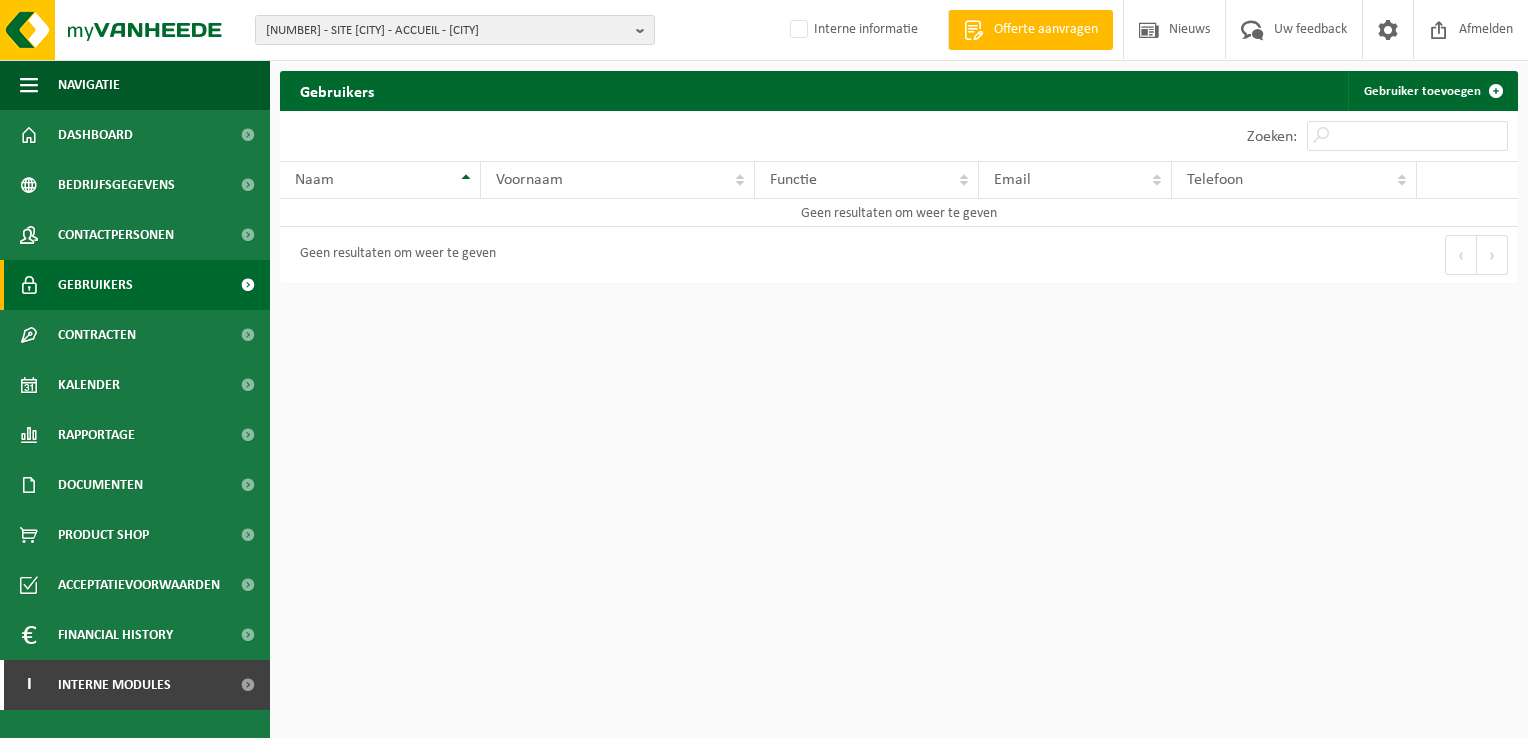 scroll, scrollTop: 0, scrollLeft: 0, axis: both 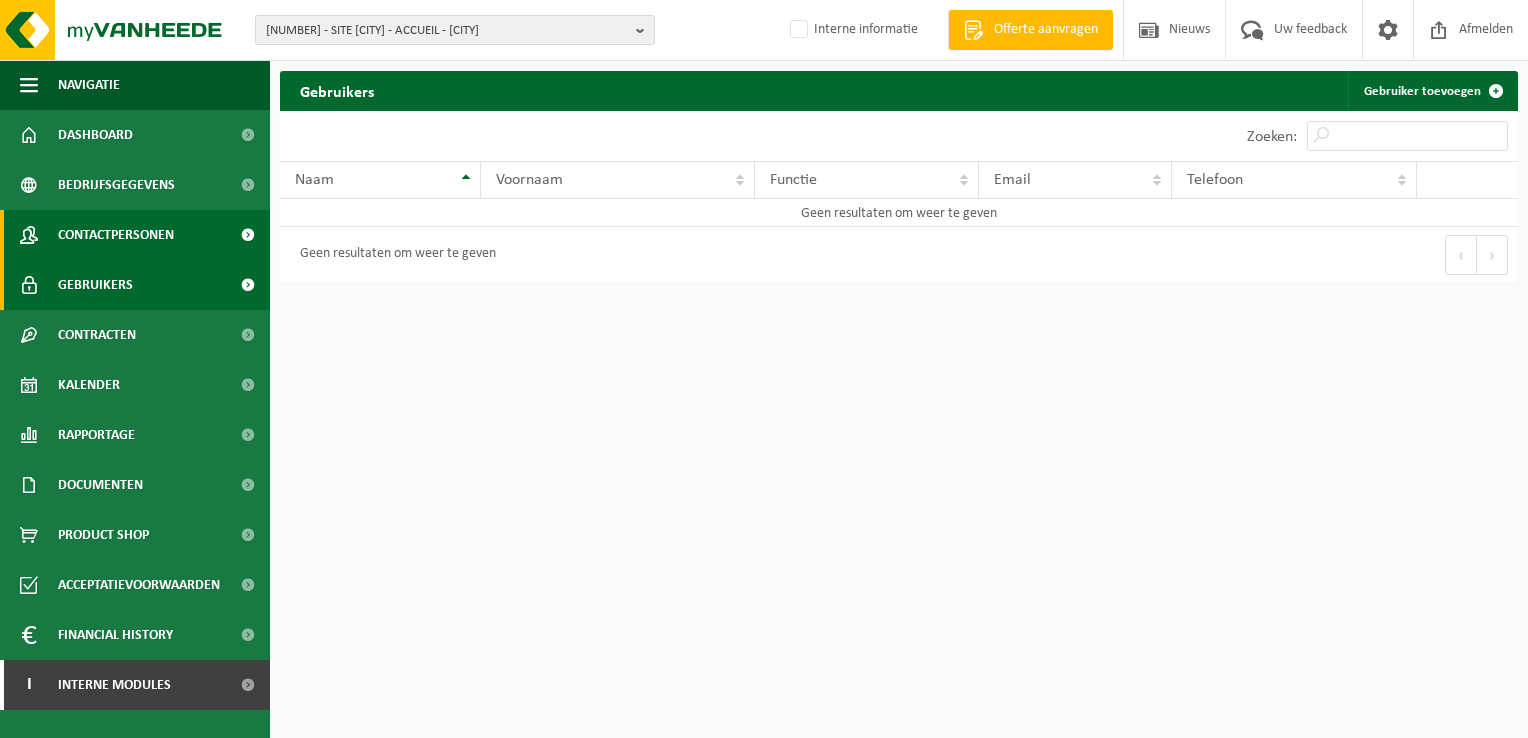 click on "Contactpersonen" at bounding box center [116, 235] 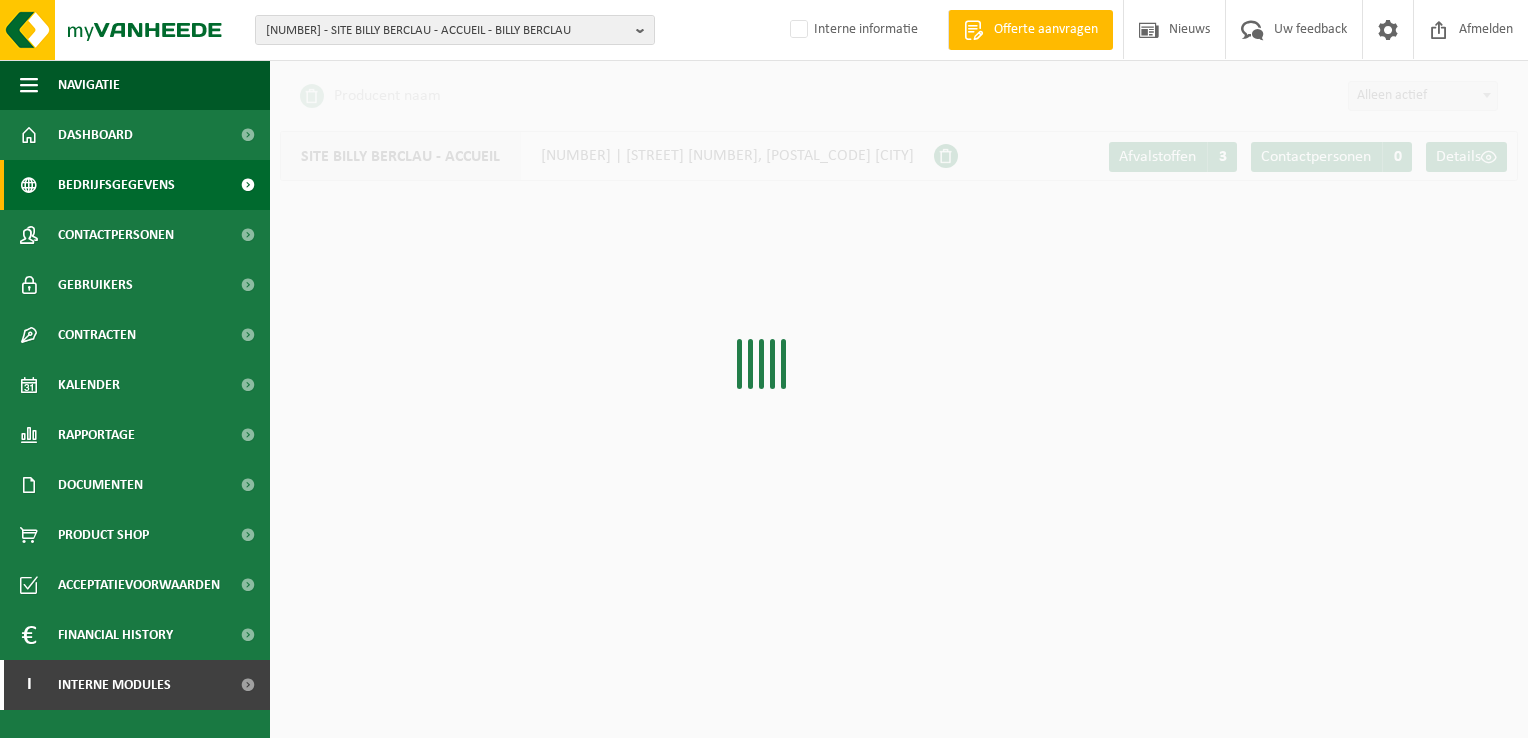 scroll, scrollTop: 0, scrollLeft: 0, axis: both 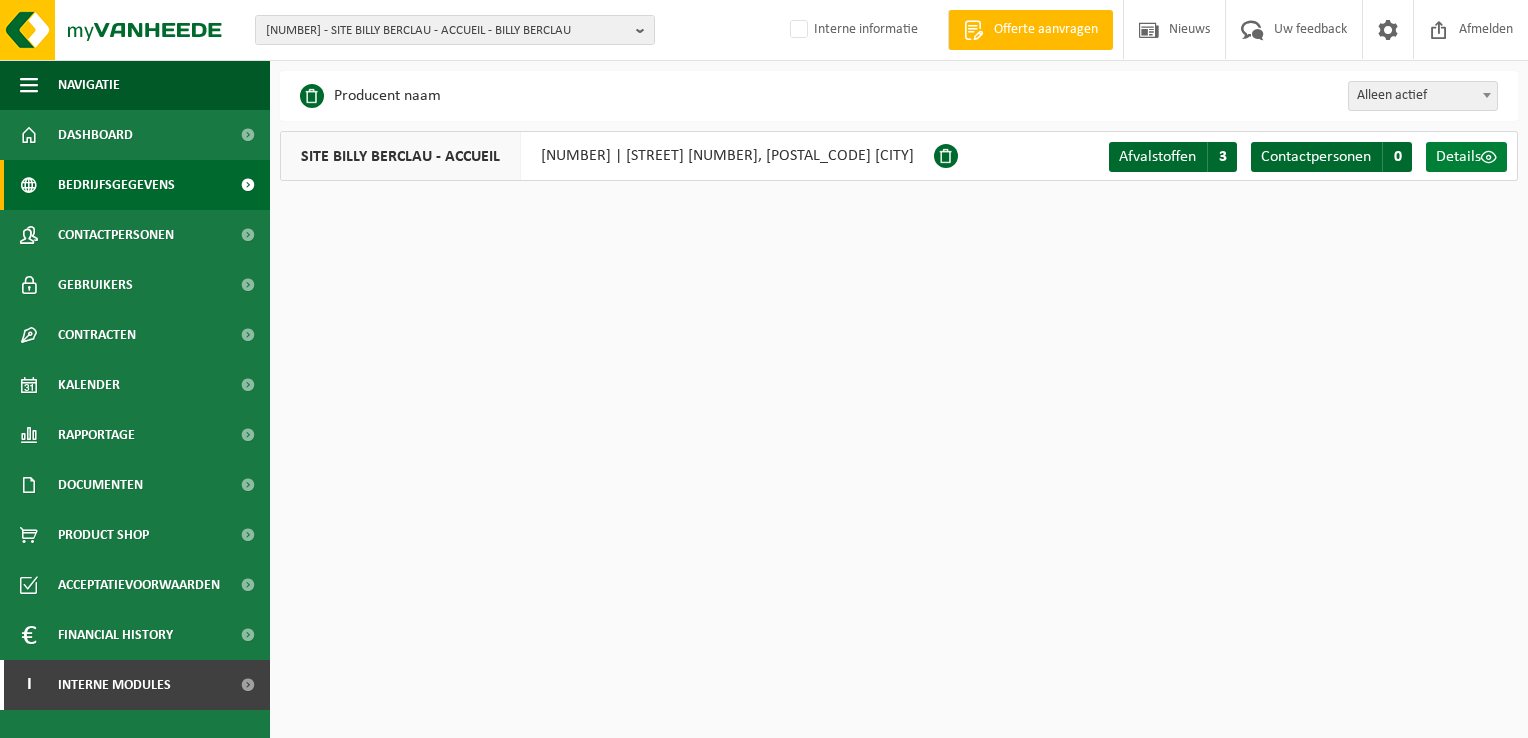 click on "Details" at bounding box center [1466, 157] 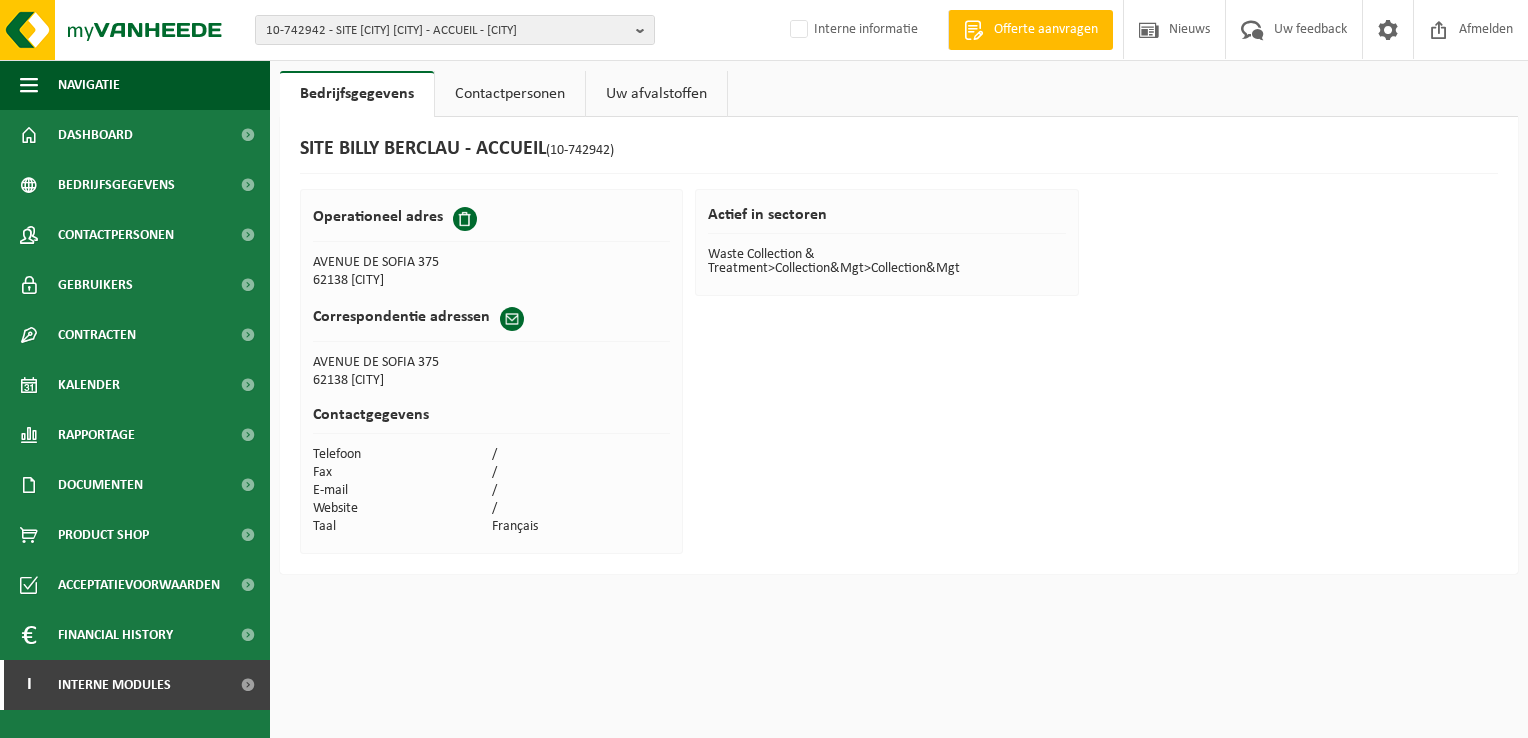 scroll, scrollTop: 0, scrollLeft: 0, axis: both 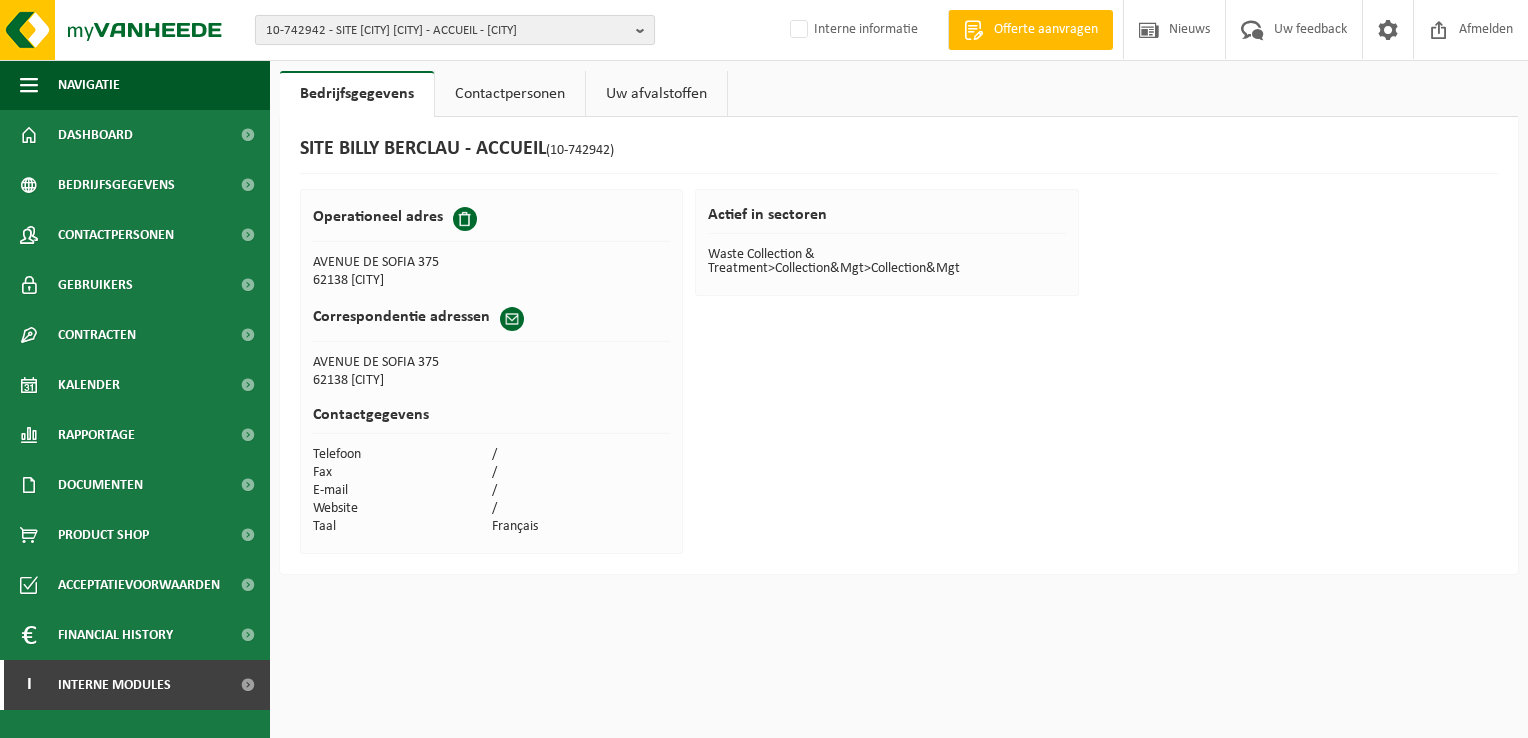 click on "10-742942 - SITE BILLY BERCLAU - ACCUEIL - BILLY BERCLAU" at bounding box center [447, 31] 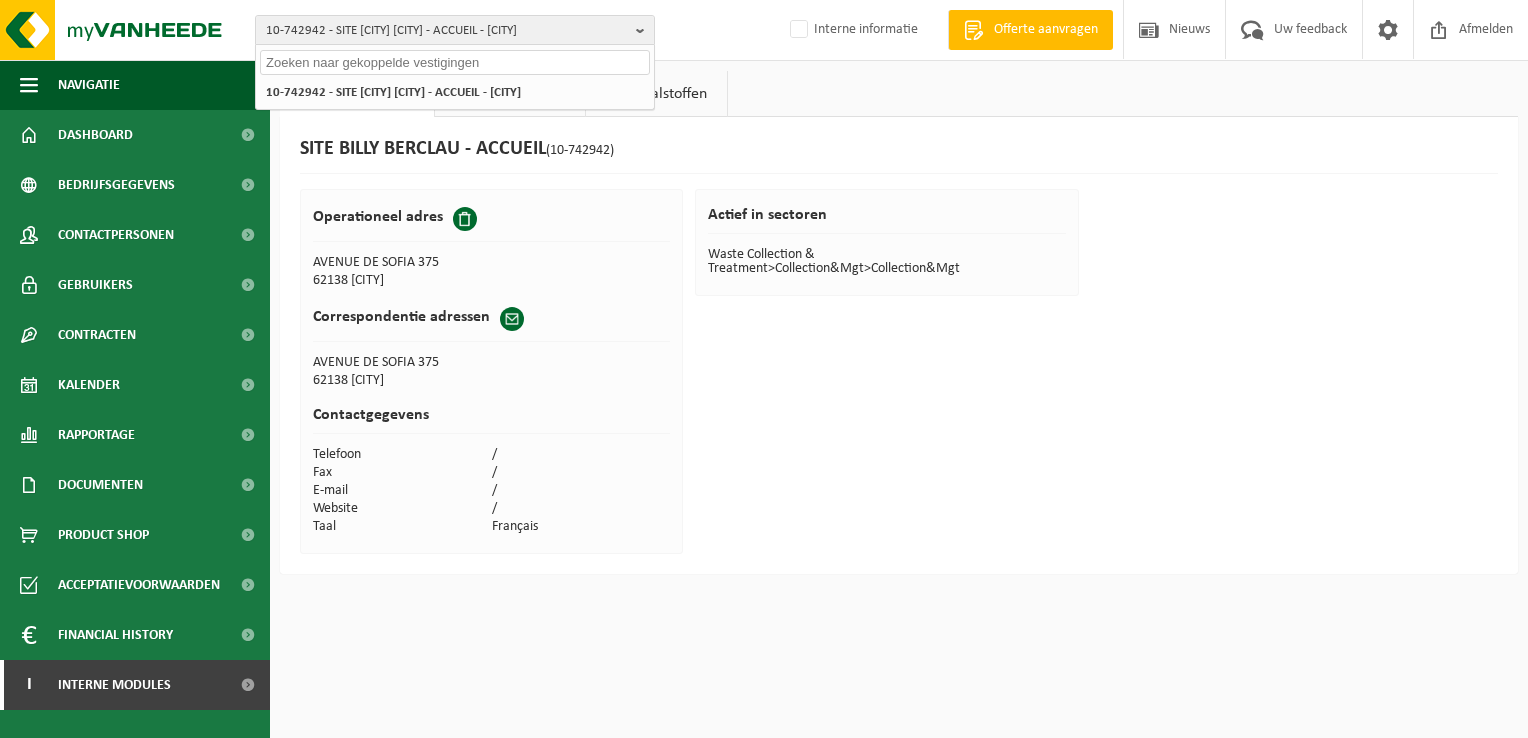 click at bounding box center [455, 62] 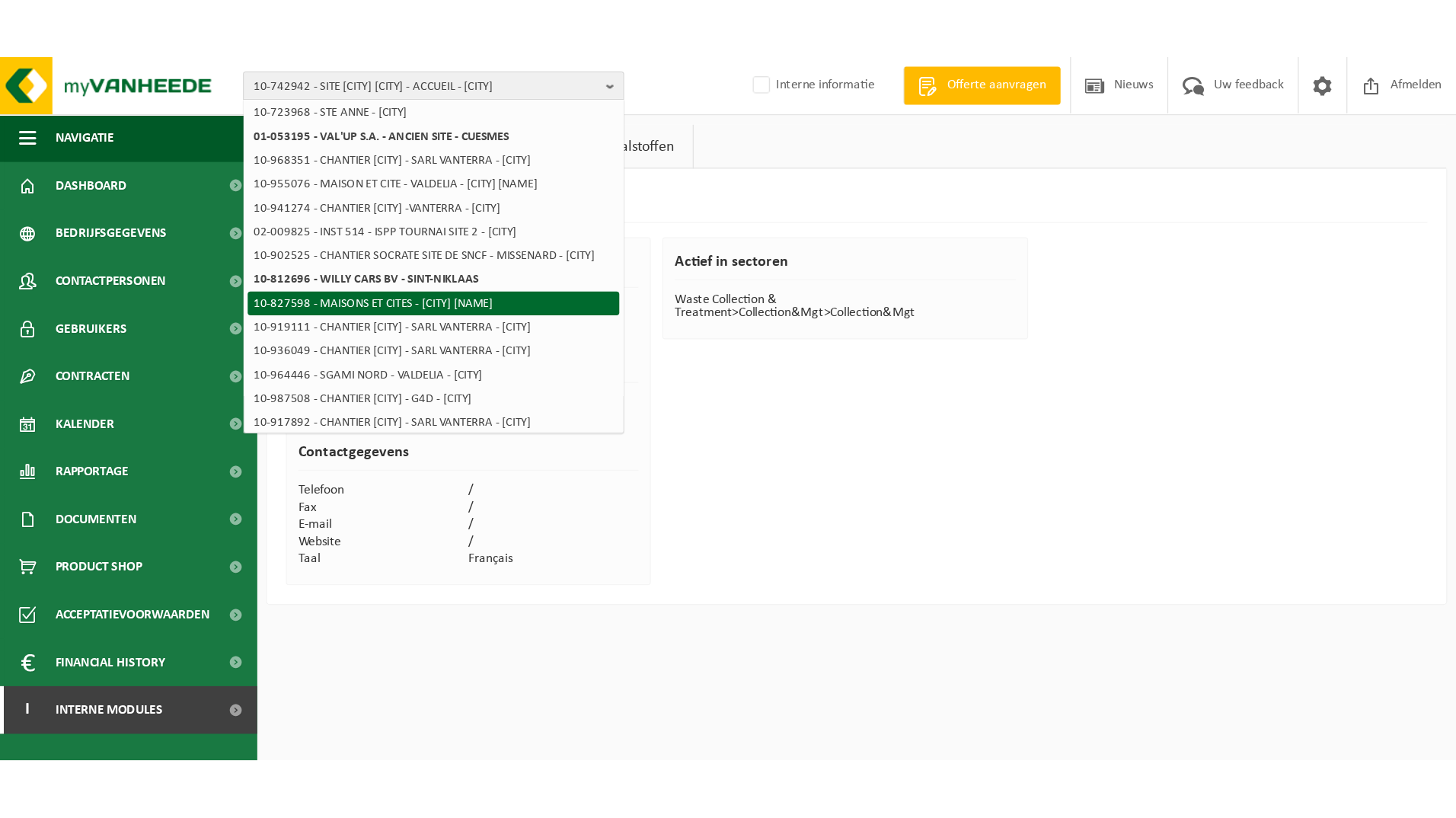 scroll, scrollTop: 0, scrollLeft: 0, axis: both 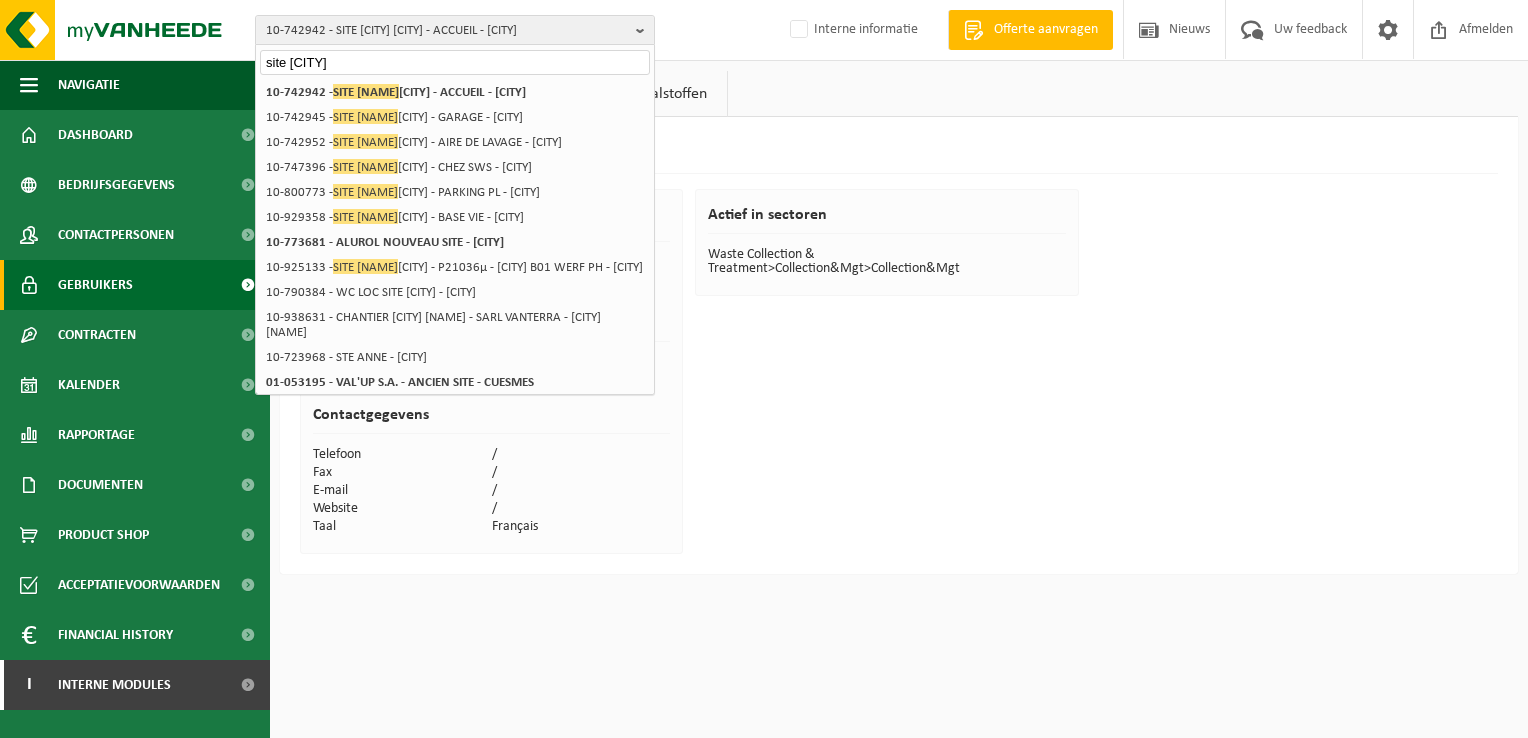 type on "site billy" 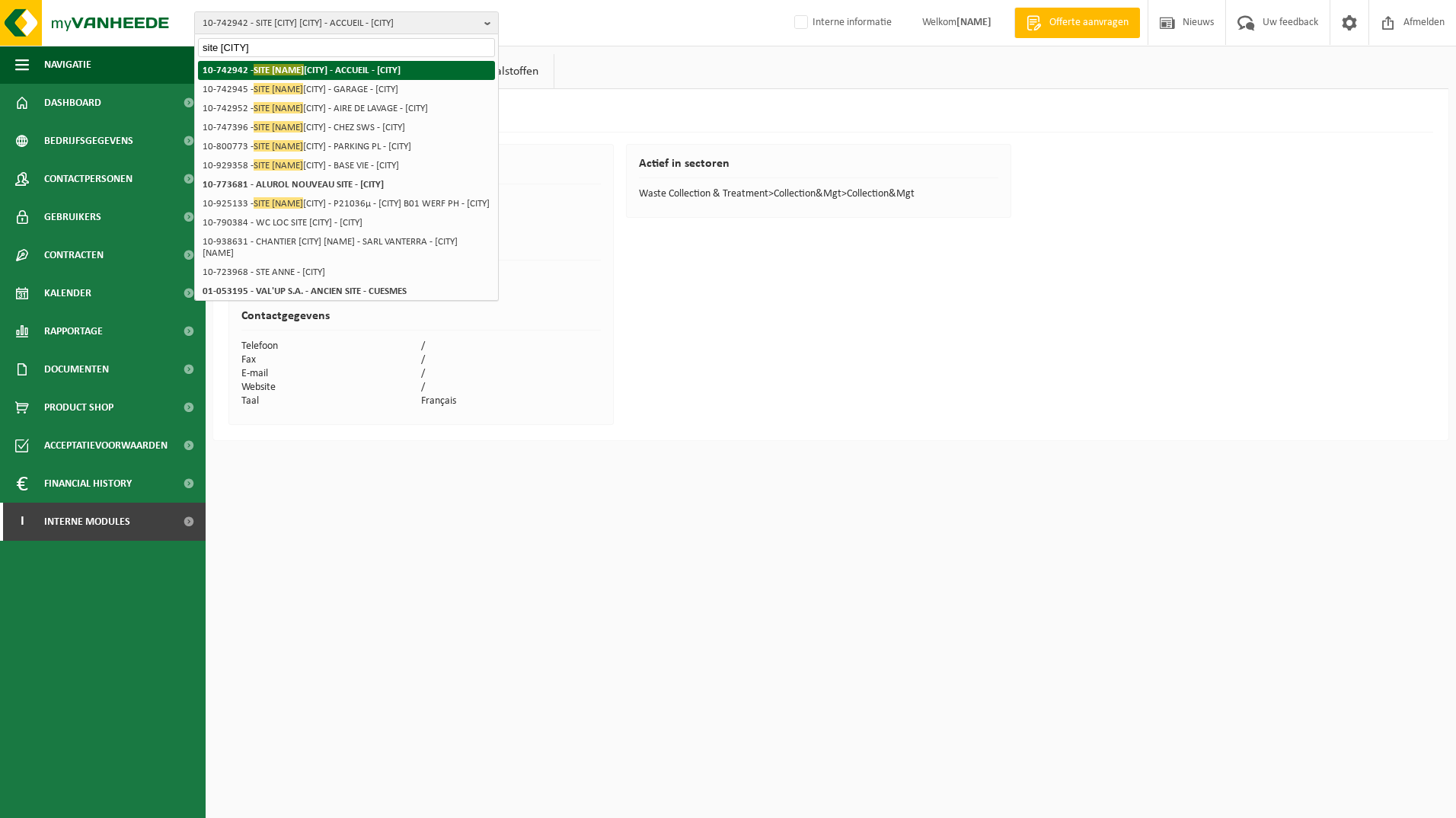 click on "SITE BILLY" at bounding box center [279, 69] 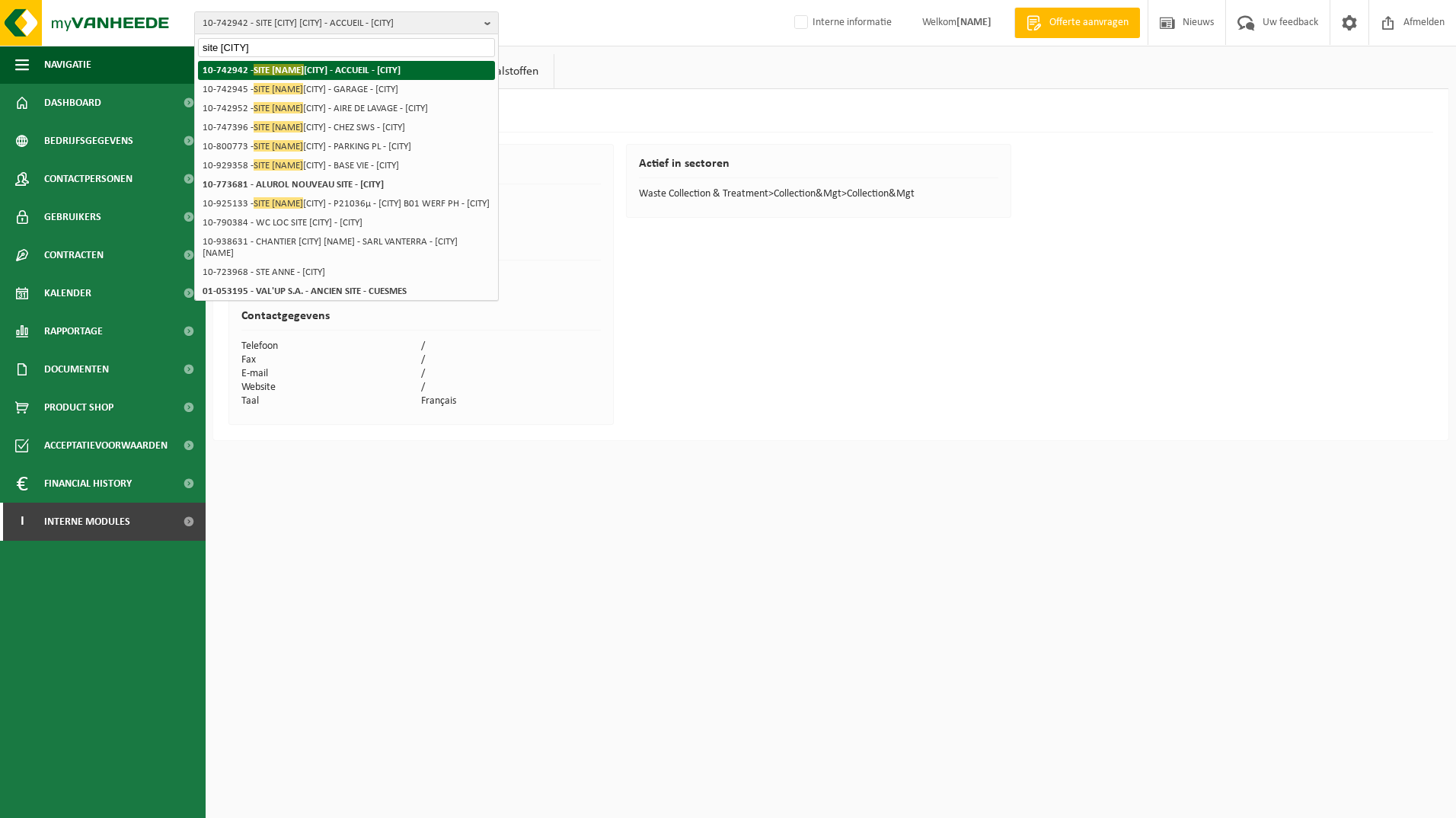 click on "10-742942 -  SITE BILLY  BERCLAU - ACCUEIL - BILLY BERCLAU" at bounding box center (346, 70) 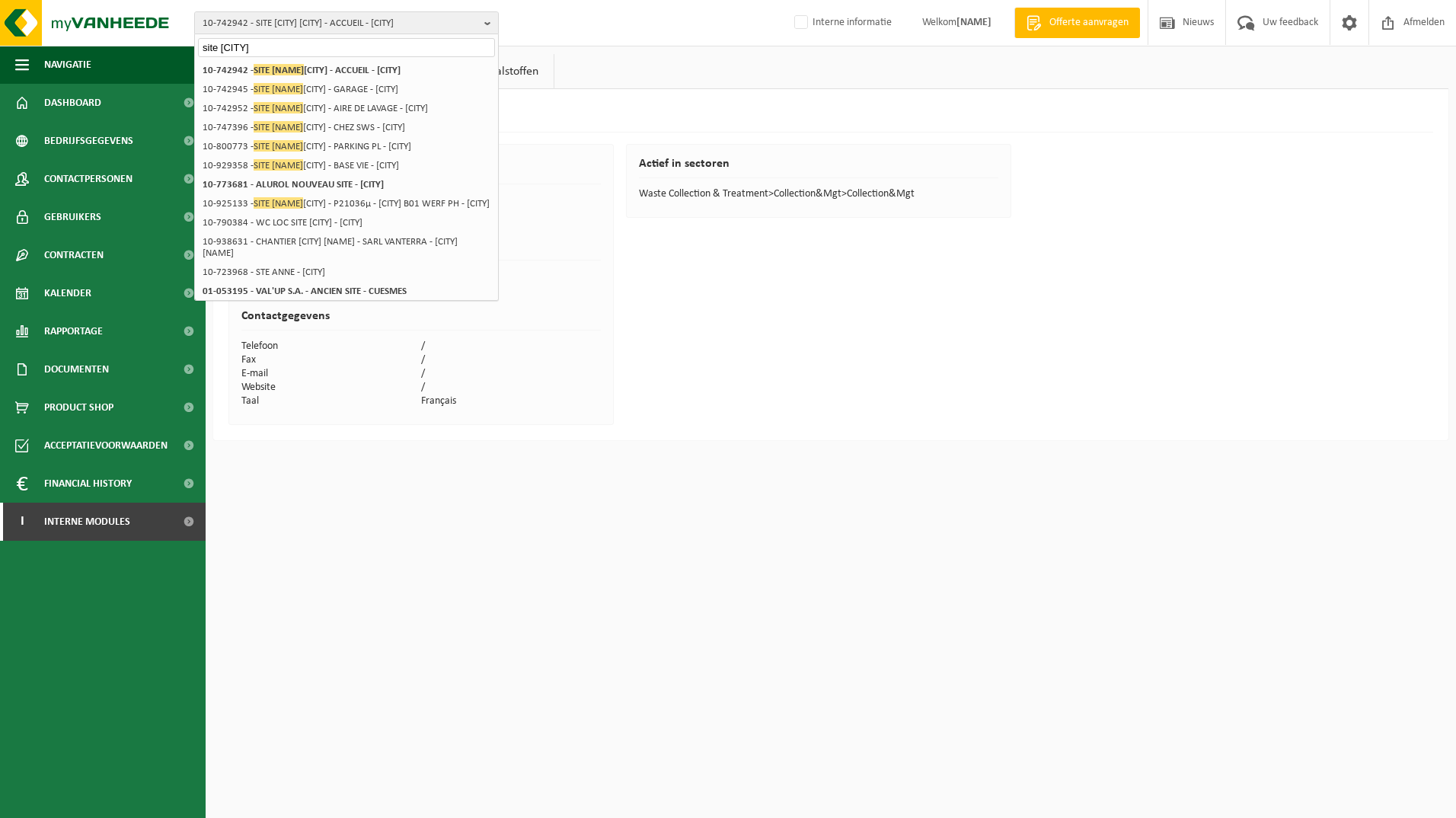 click on "site billy" at bounding box center [346, 46] 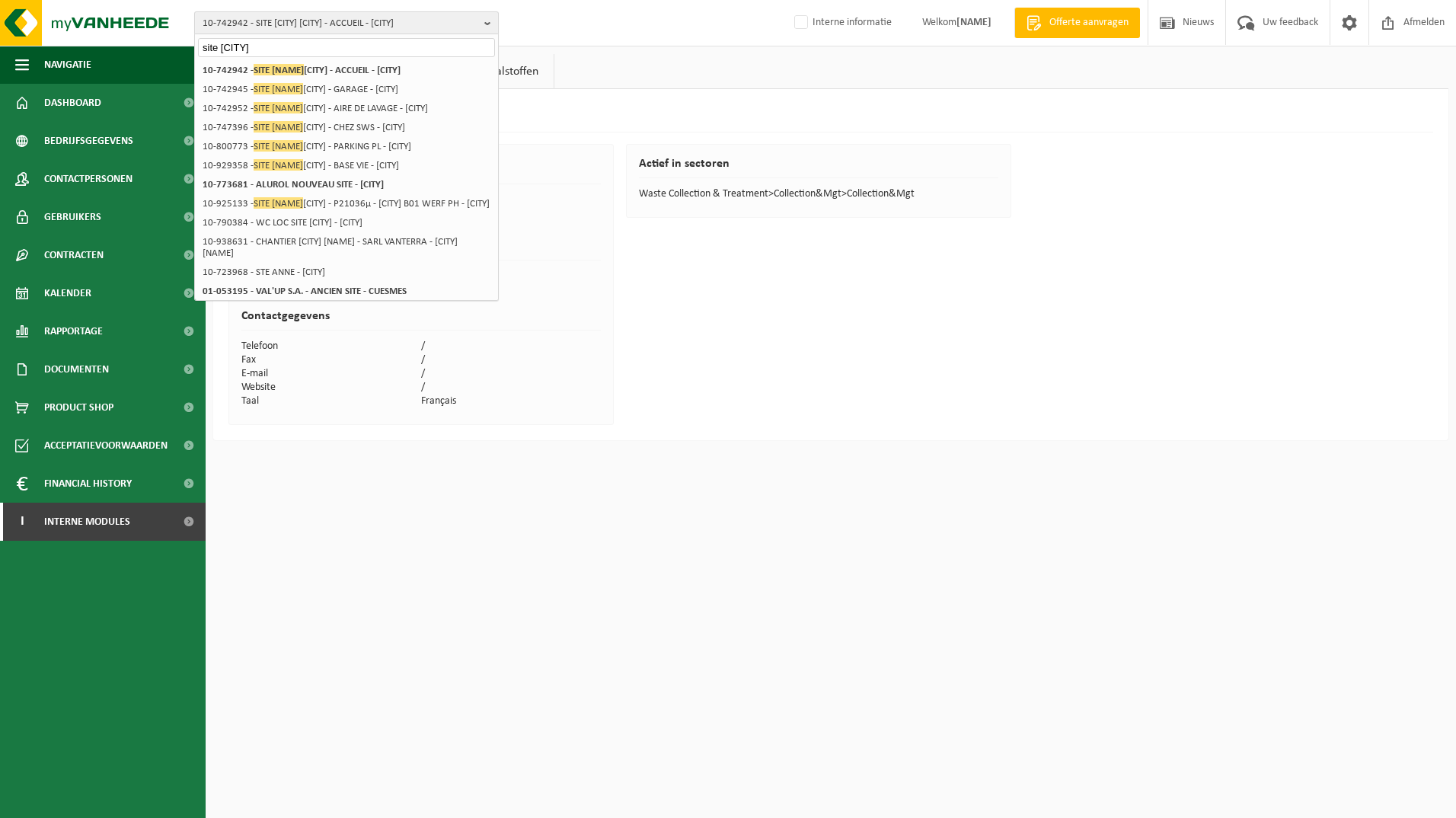 click on "10-742942 - SITE BILLY BERCLAU - ACCUEIL - BILLY BERCLAU" at bounding box center [340, 24] 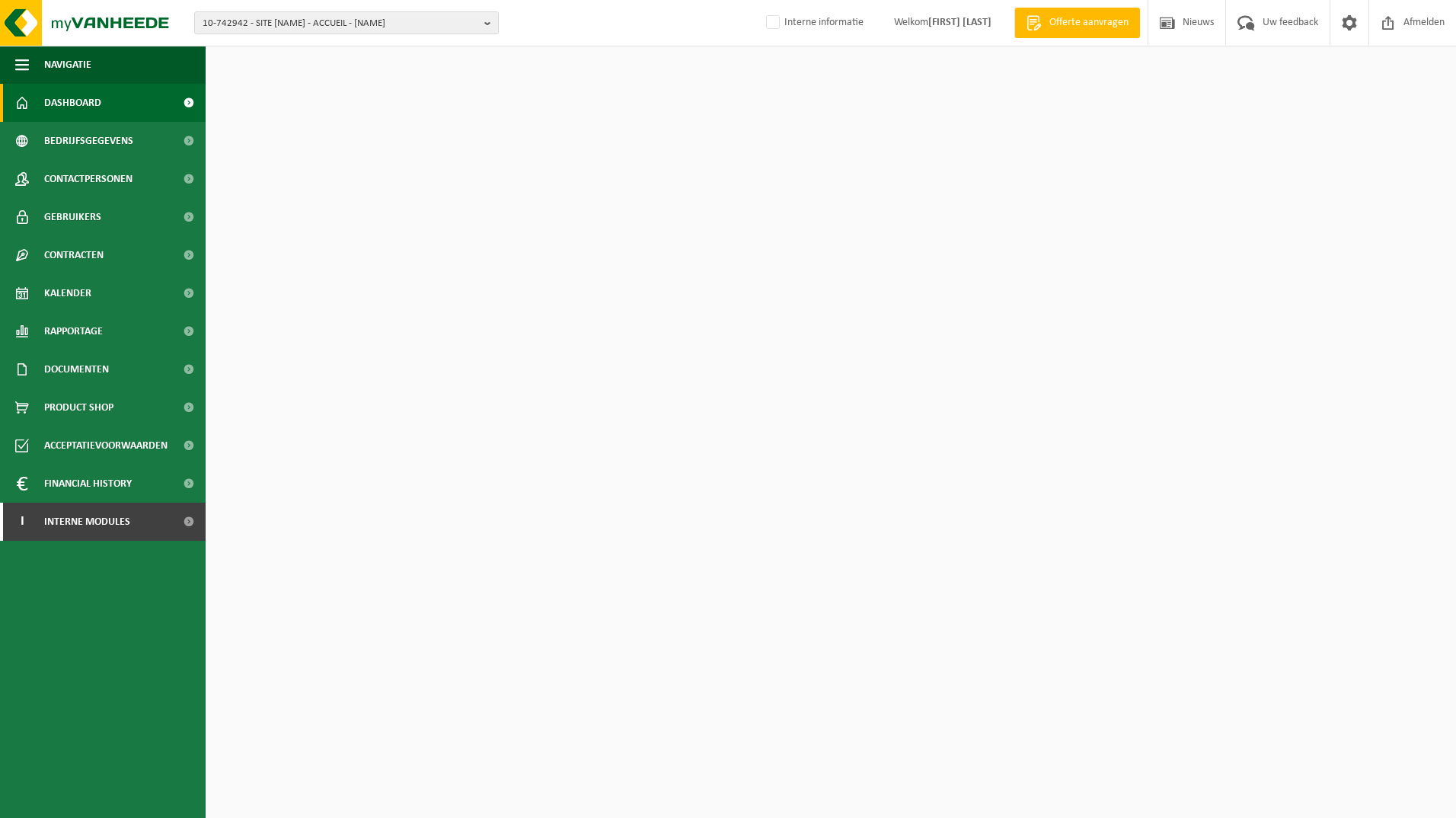 scroll, scrollTop: 0, scrollLeft: 0, axis: both 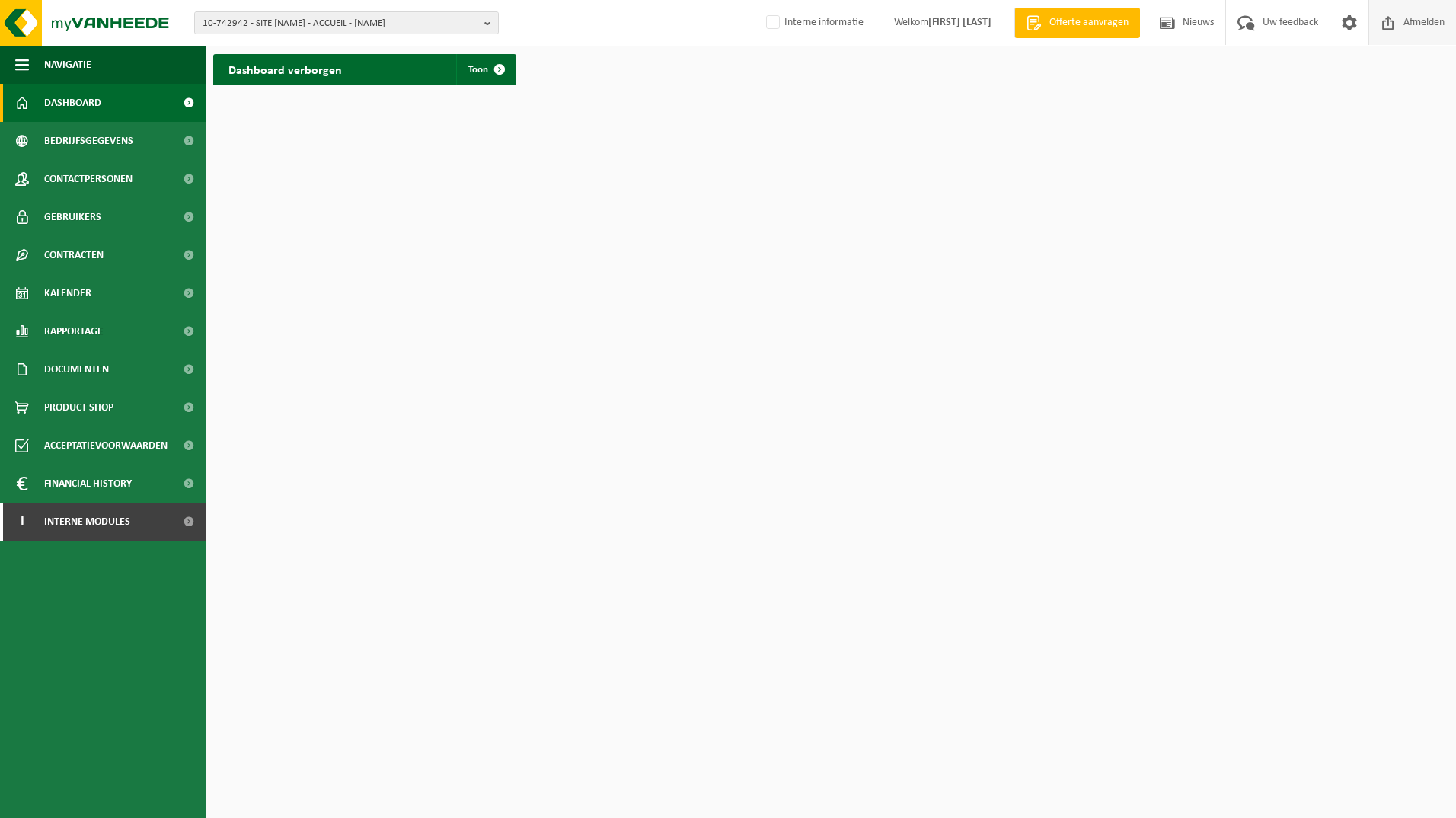 click on "Afmelden" at bounding box center (1424, 22) 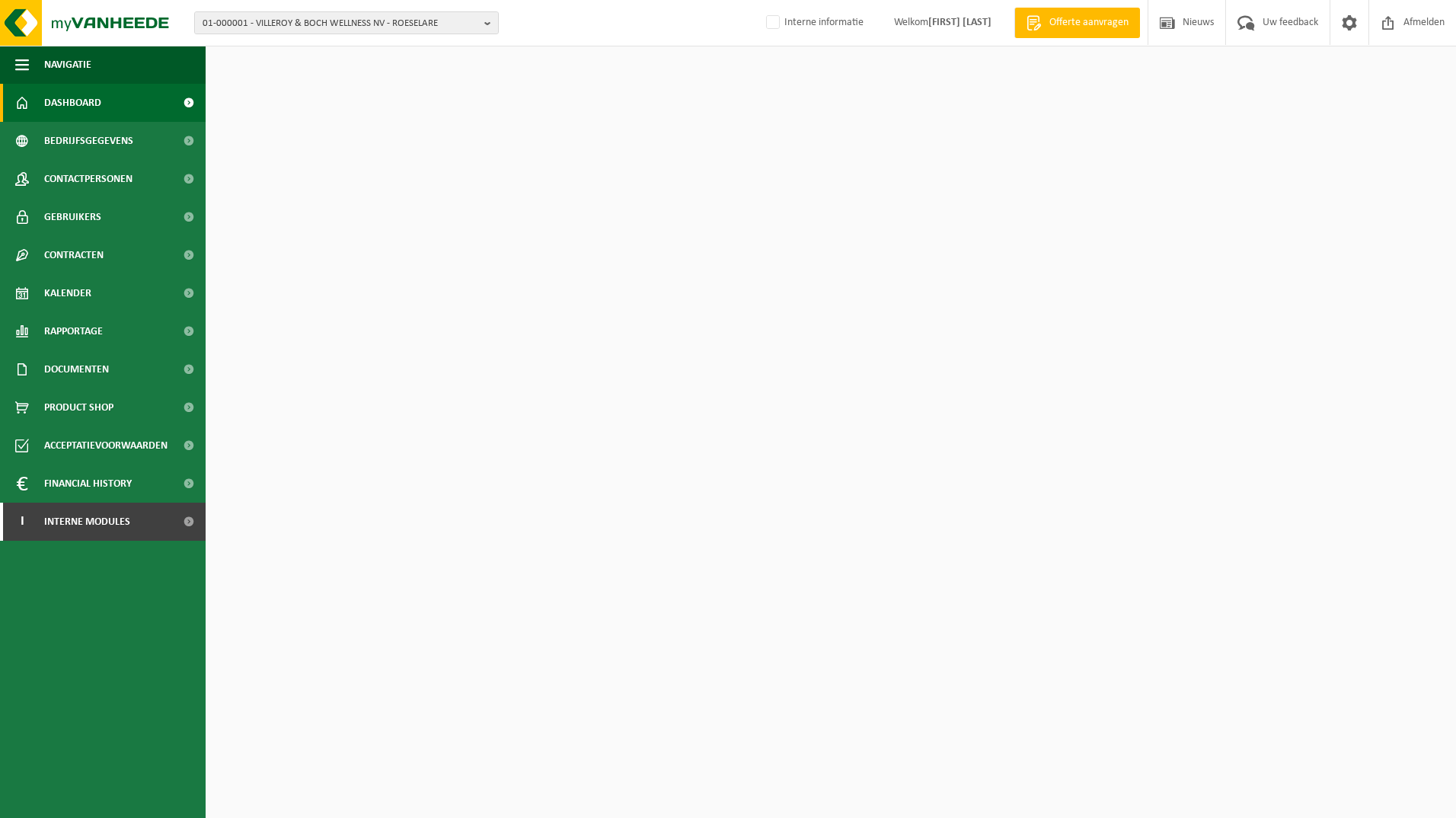 scroll, scrollTop: 0, scrollLeft: 0, axis: both 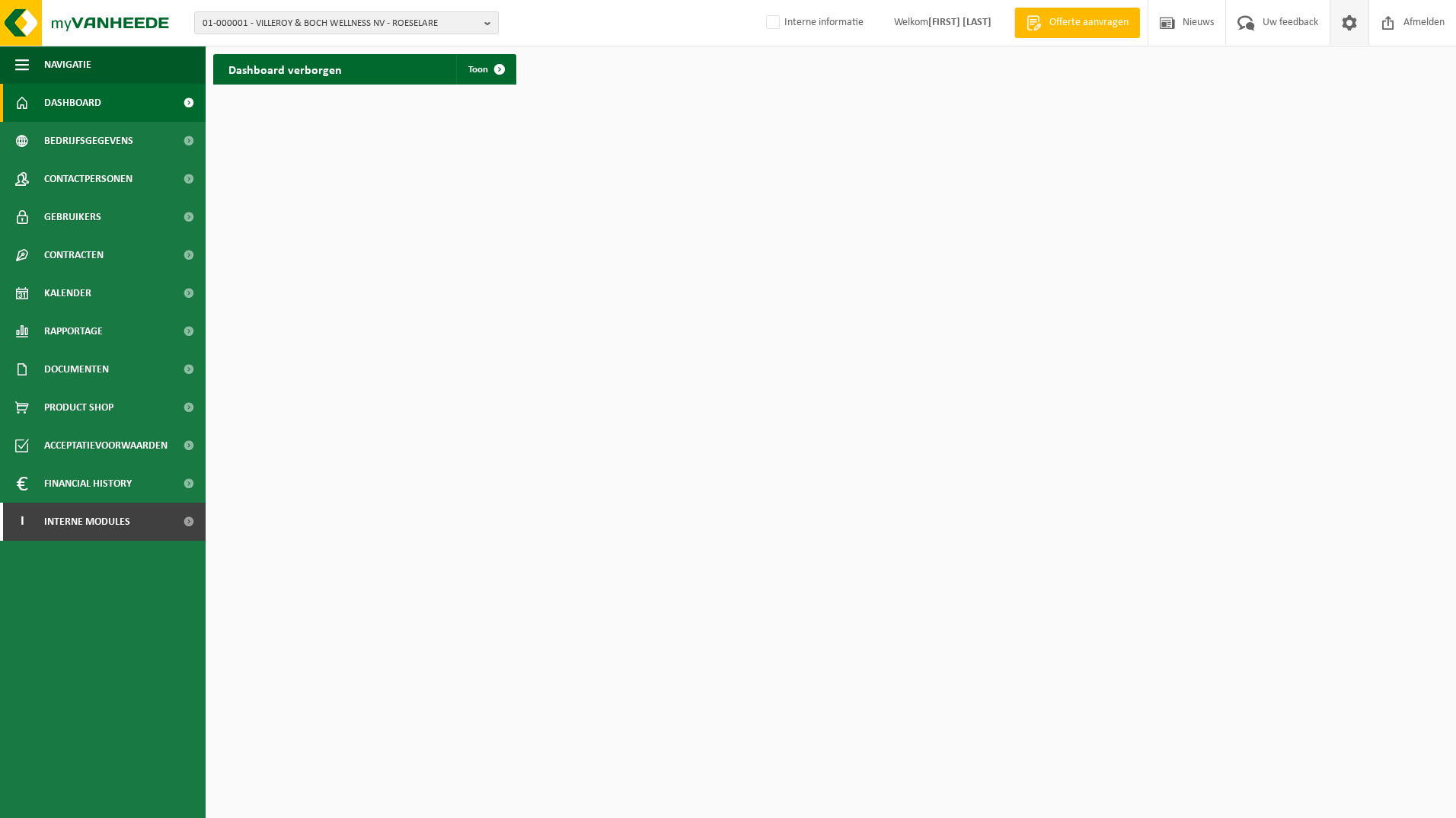 click at bounding box center [1349, 22] 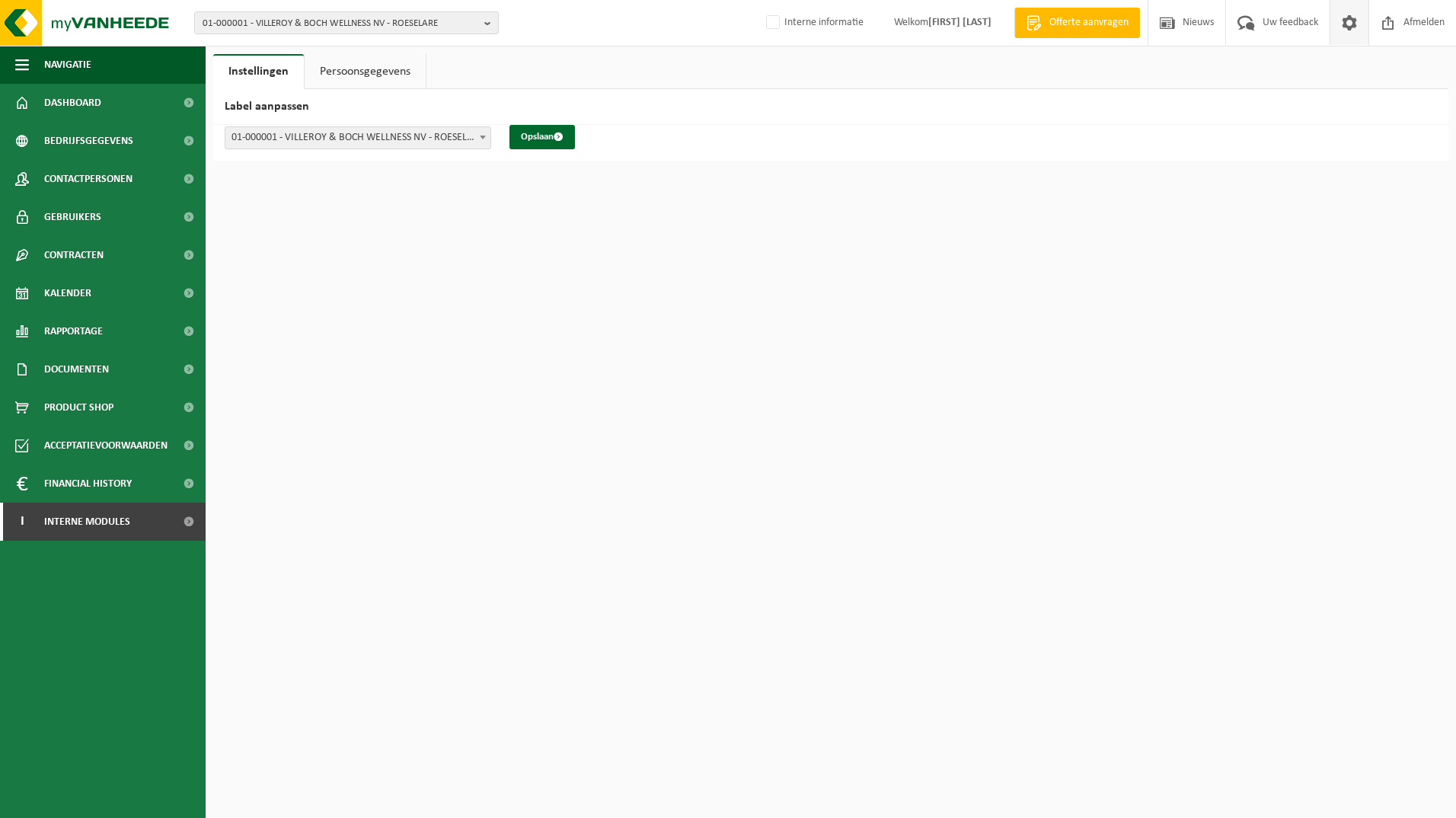 scroll, scrollTop: 0, scrollLeft: 0, axis: both 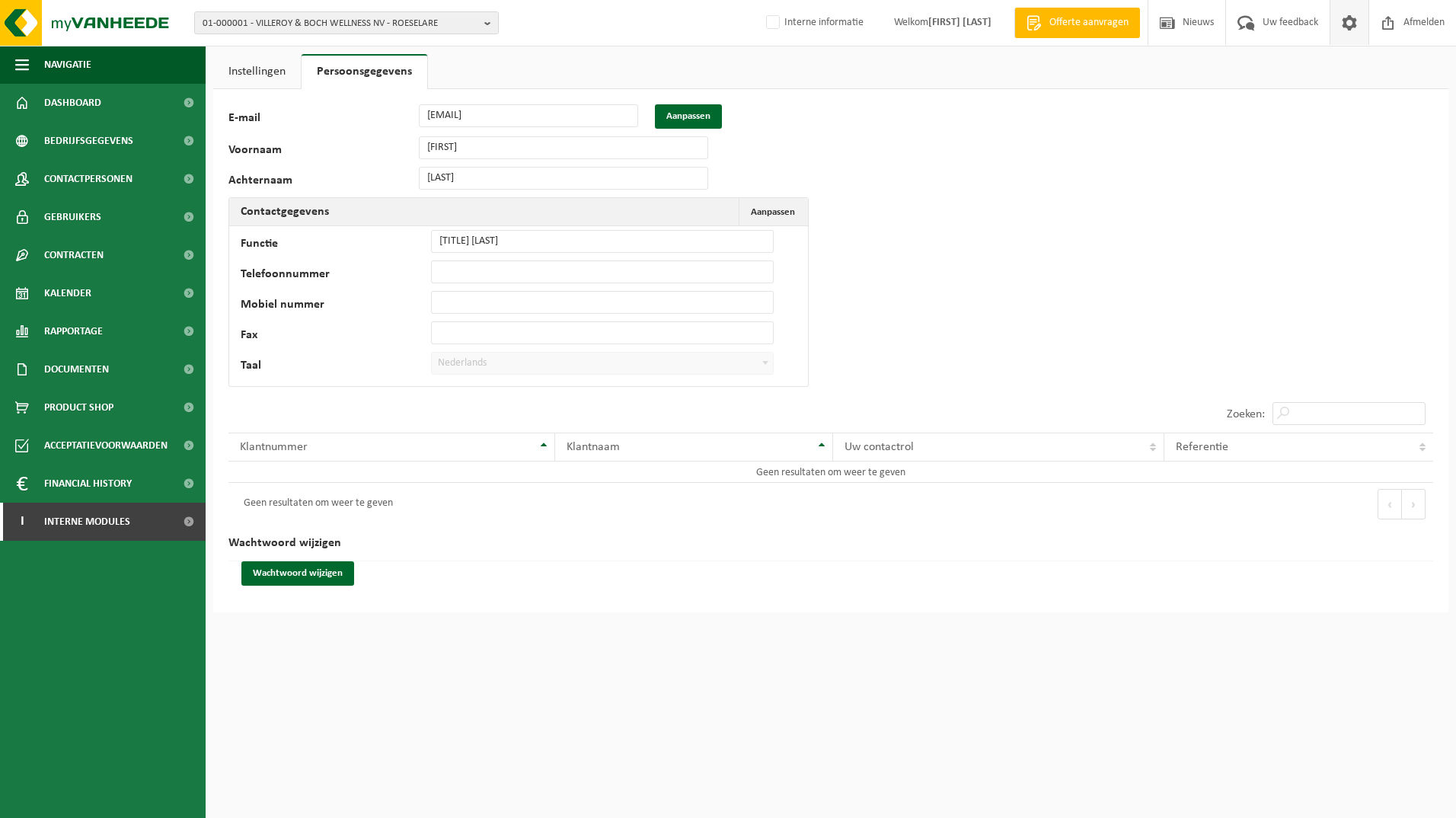 click on "Nederlands" at bounding box center [602, 363] 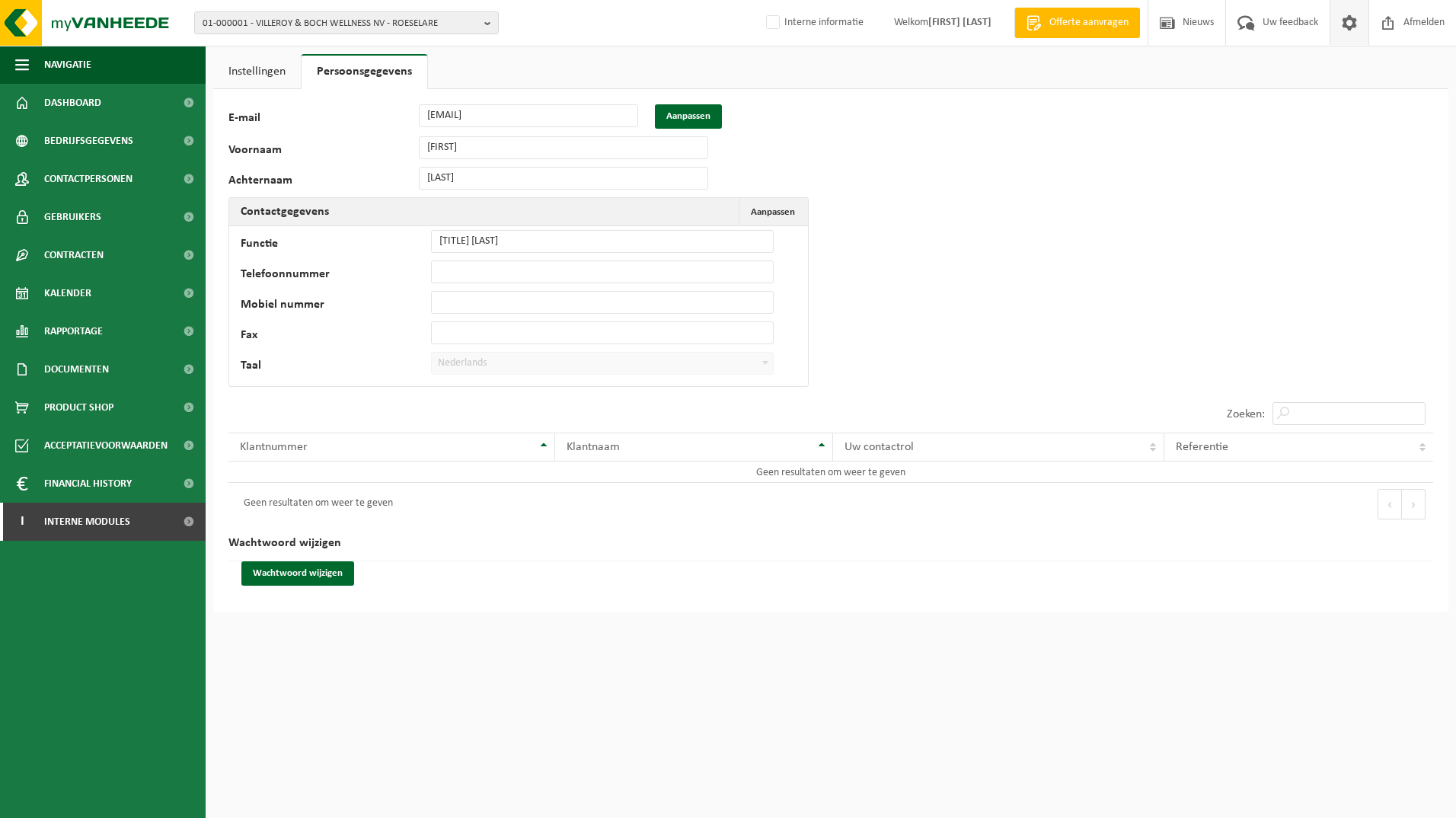 click on "Instellingen" at bounding box center (257, 72) 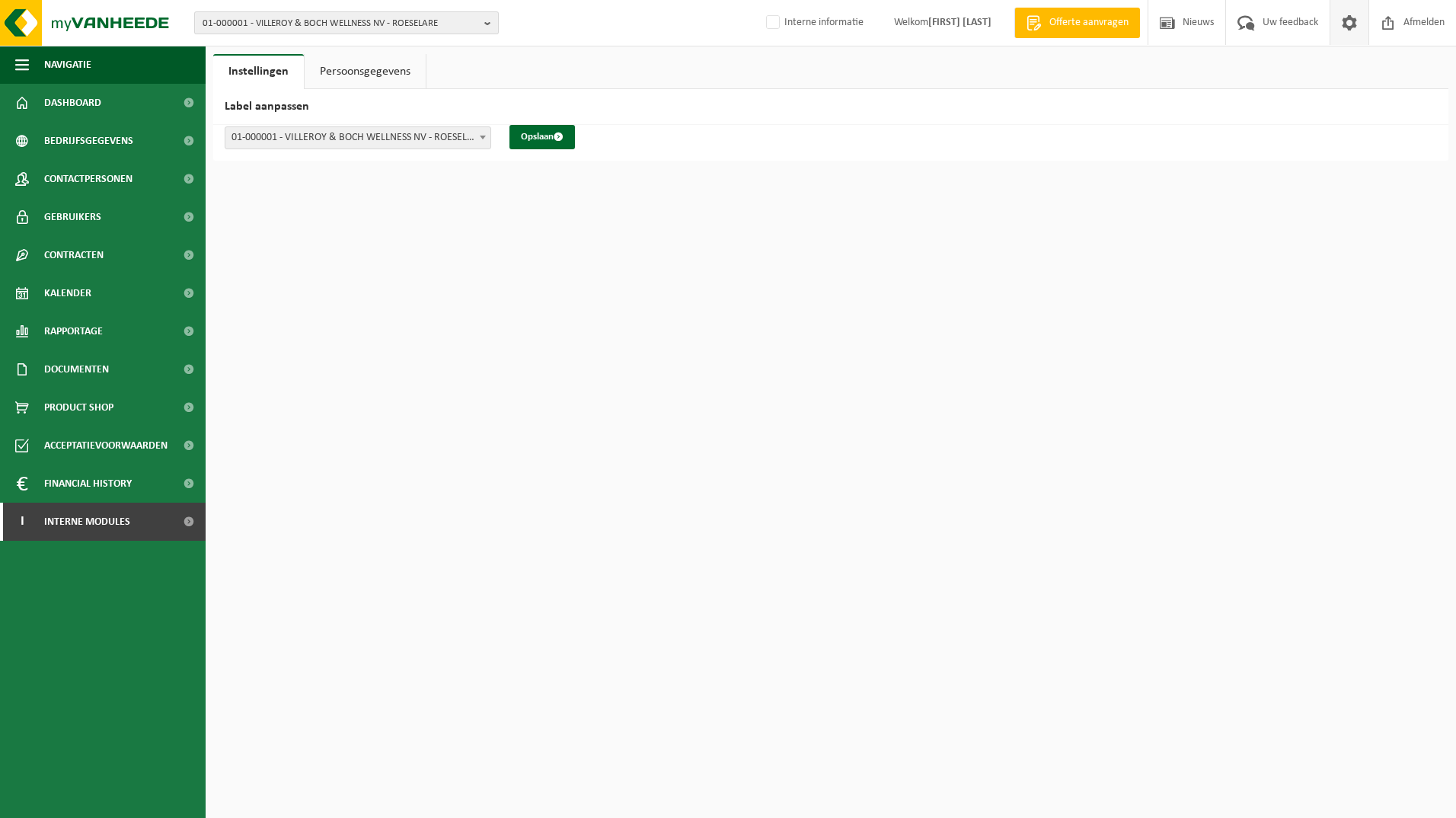 click on "01-000001 - VILLEROY & BOCH WELLNESS NV - ROESELARE" at bounding box center (340, 24) 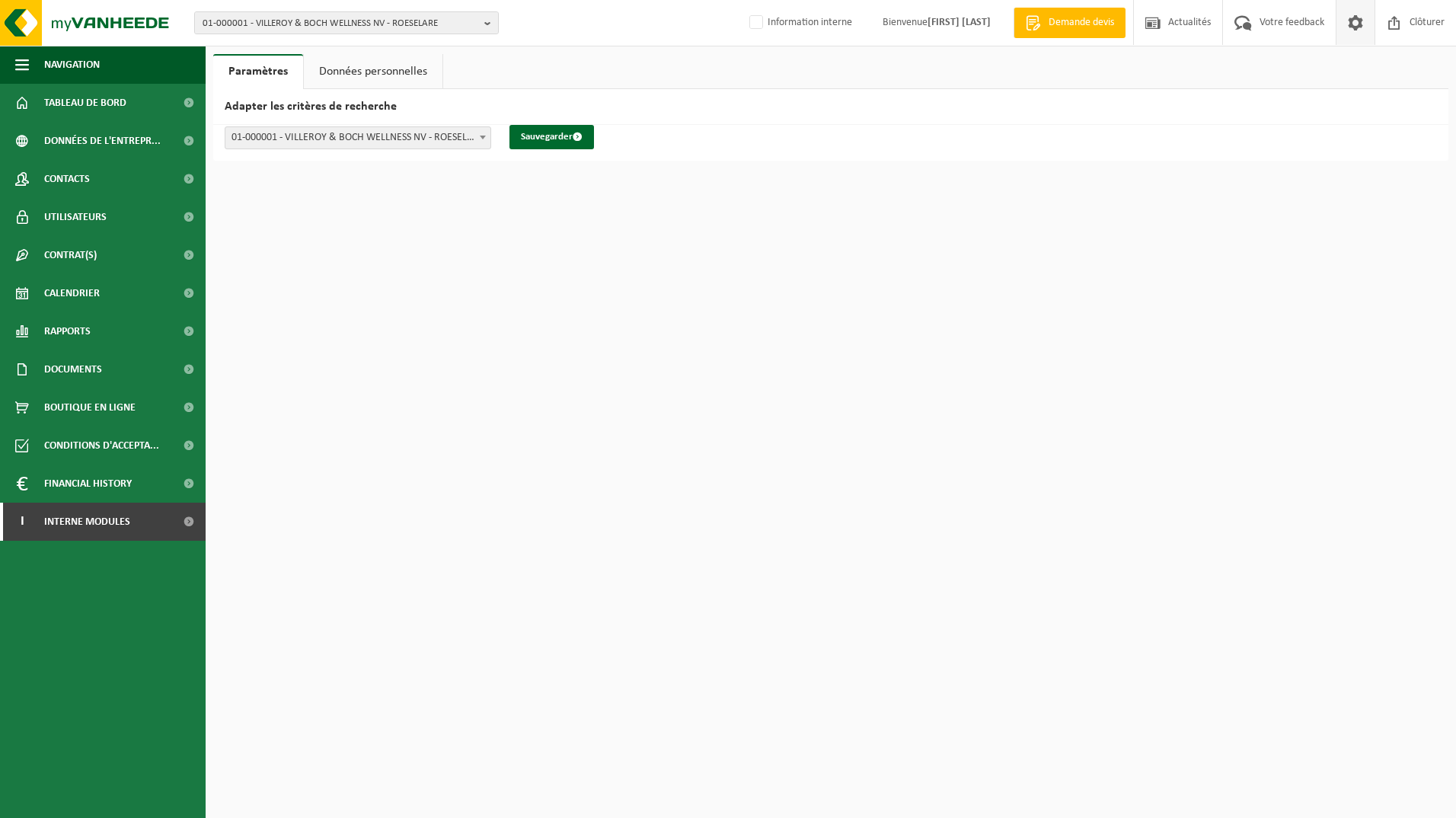 scroll, scrollTop: 0, scrollLeft: 0, axis: both 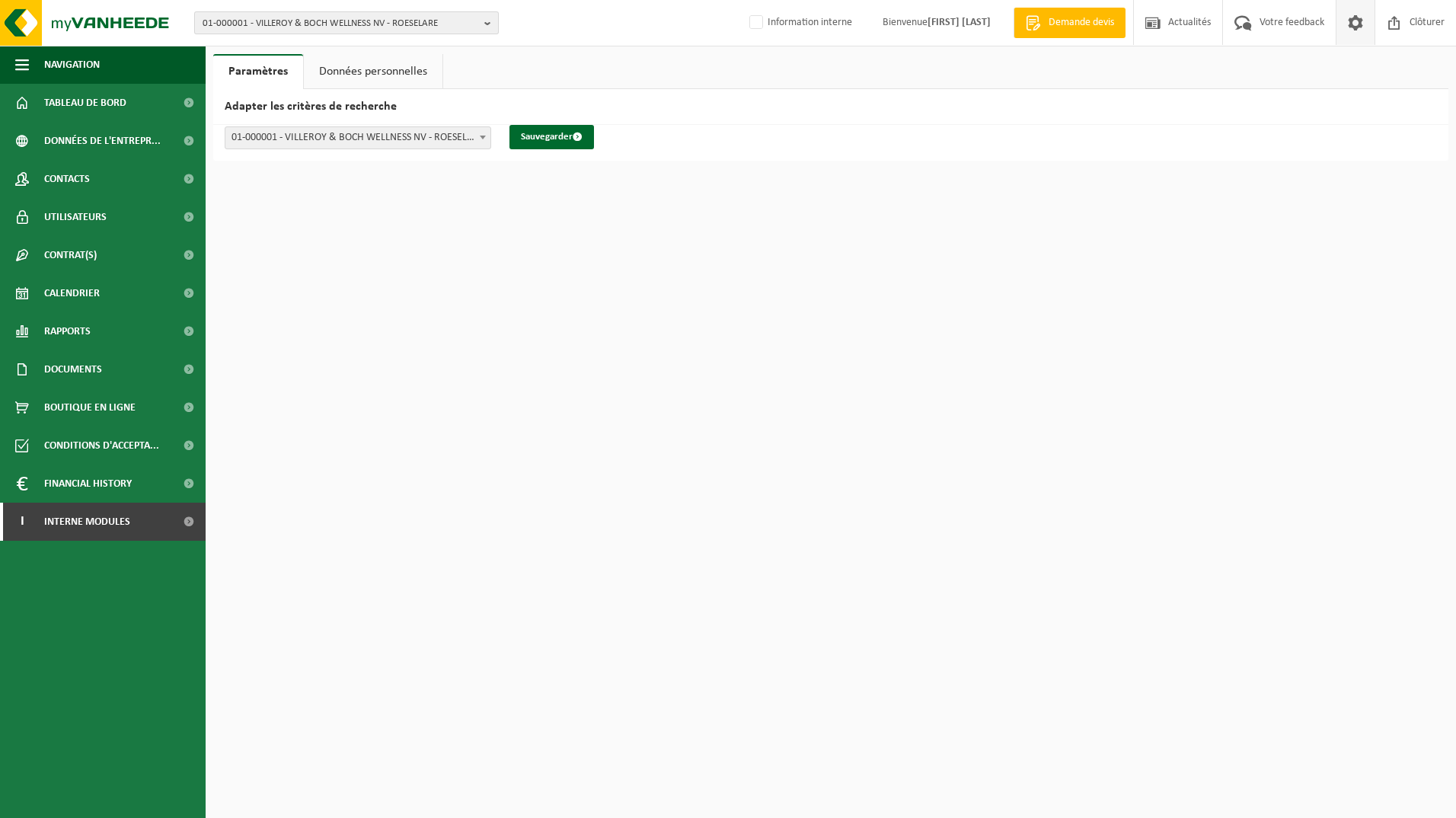 click on "01-000001 - VILLEROY & BOCH WELLNESS NV - ROESELARE" at bounding box center [340, 24] 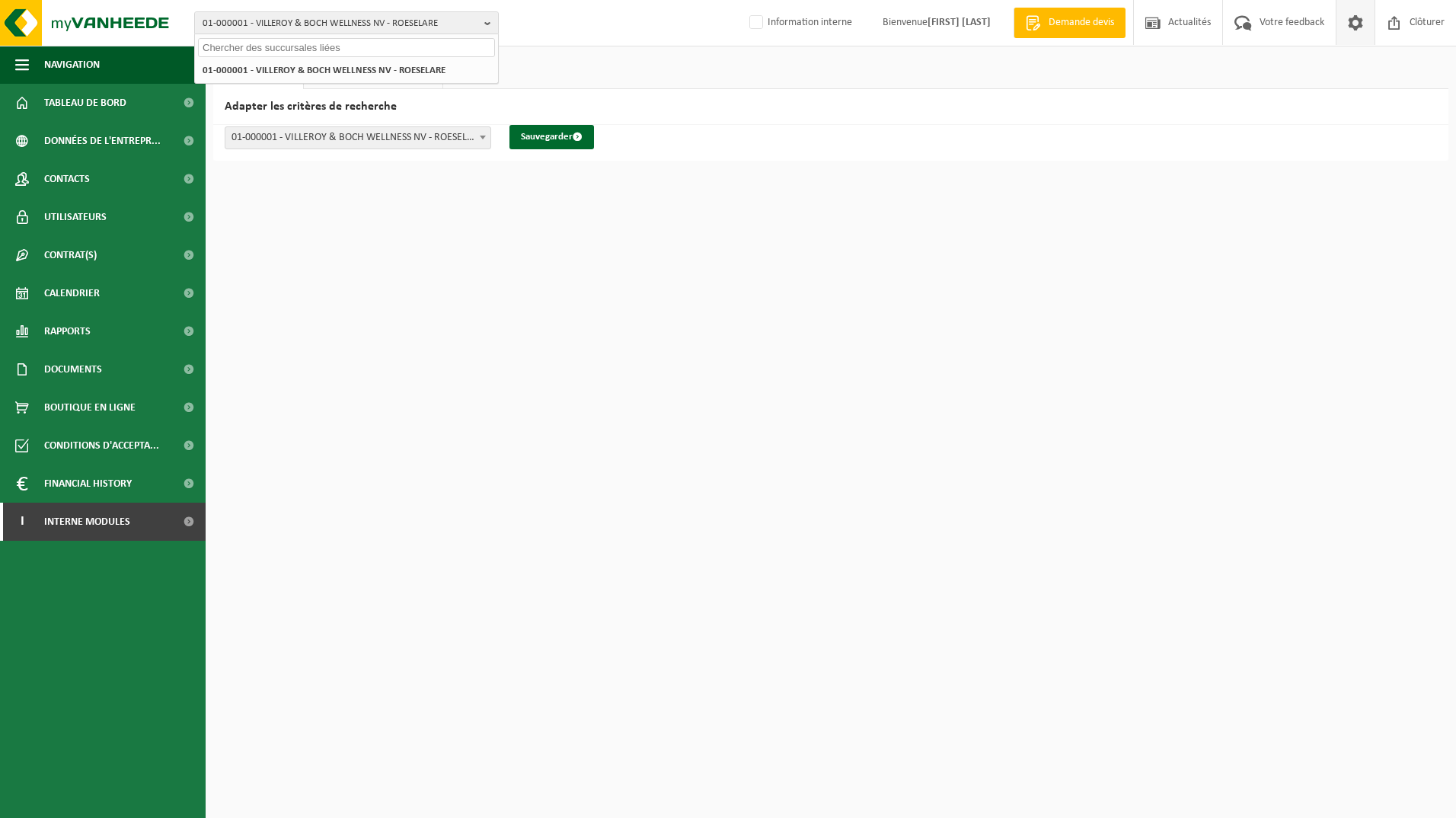 click at bounding box center (346, 47) 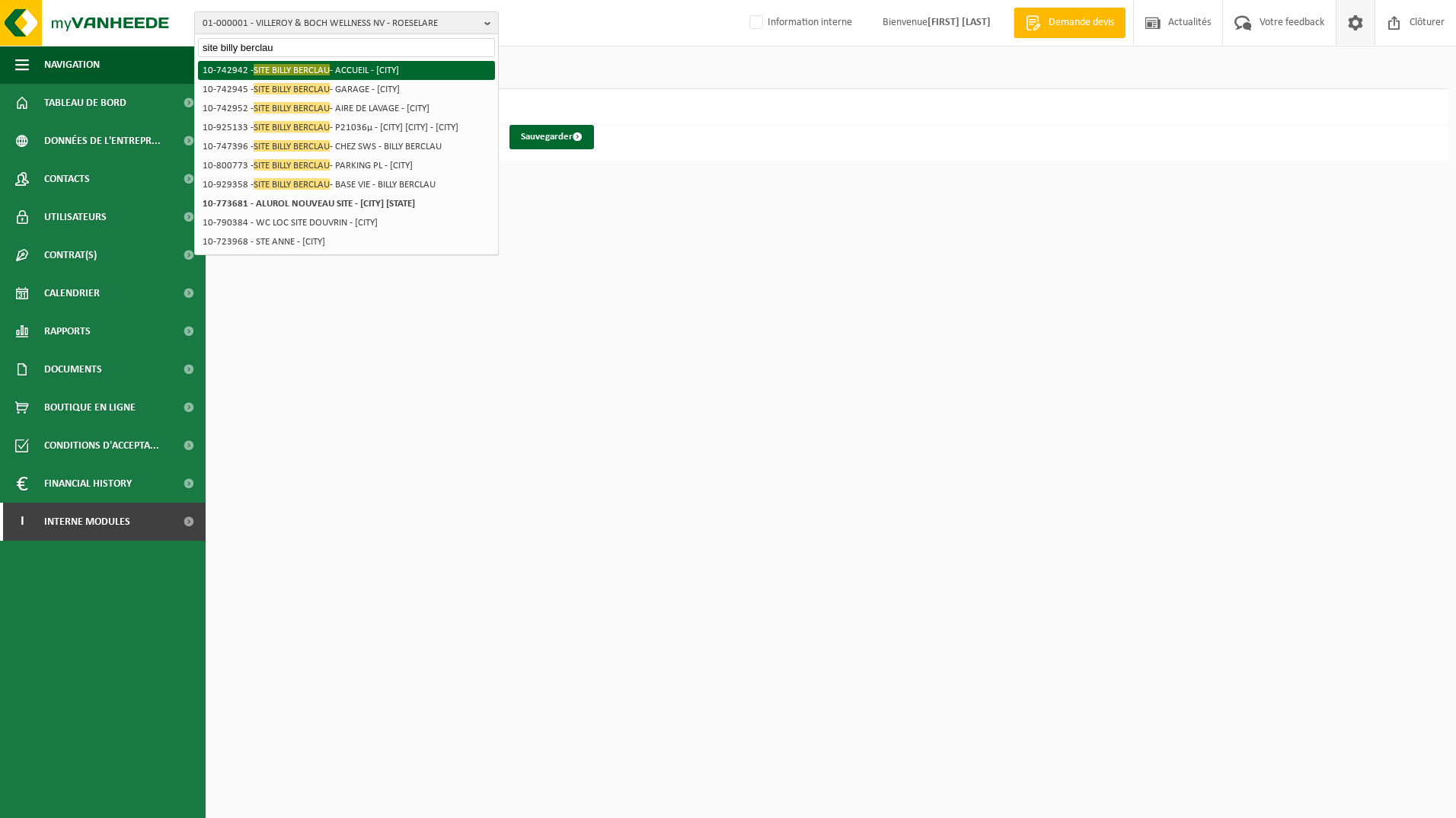 type on "site billy berclau" 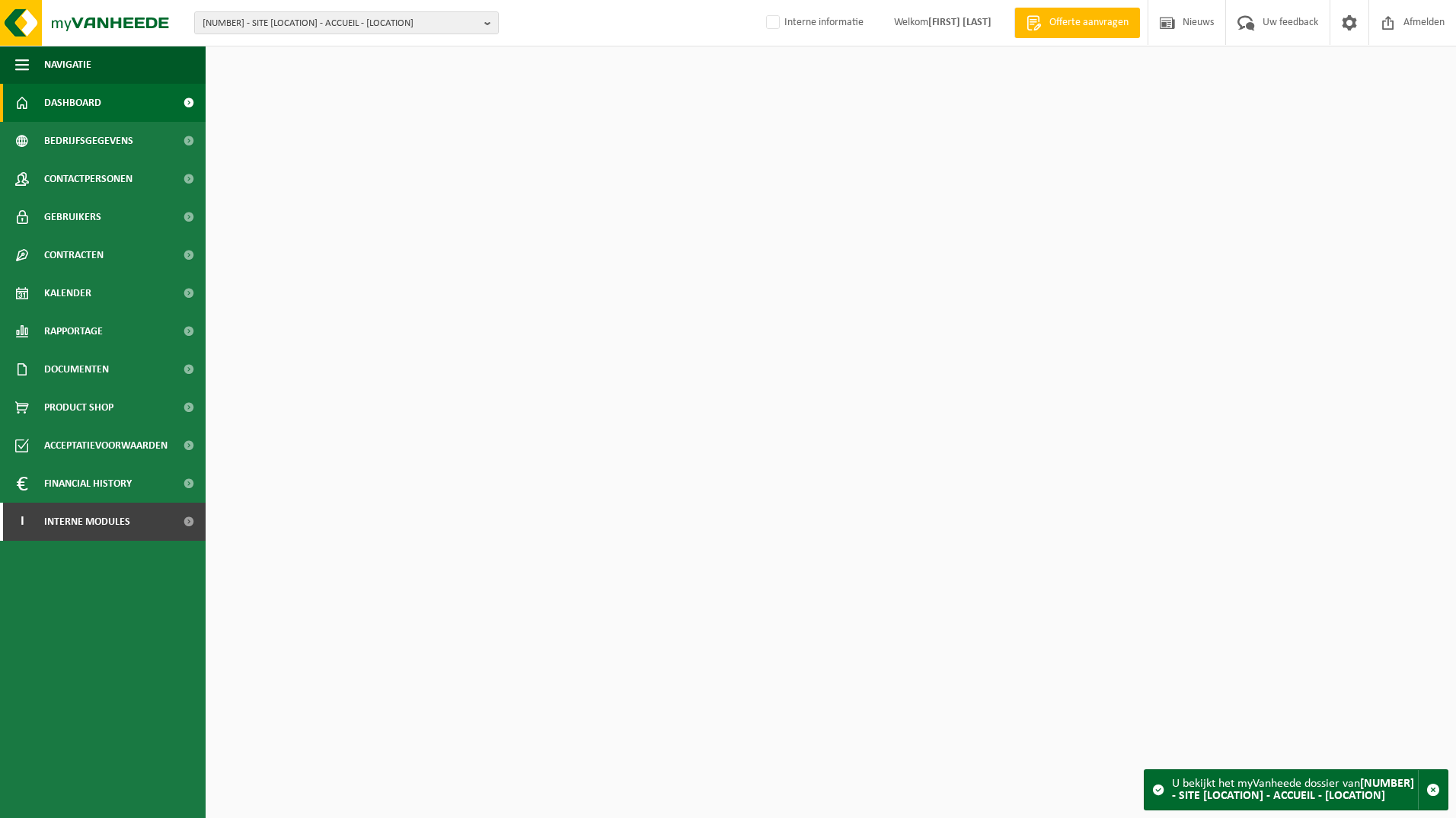 scroll, scrollTop: 0, scrollLeft: 0, axis: both 